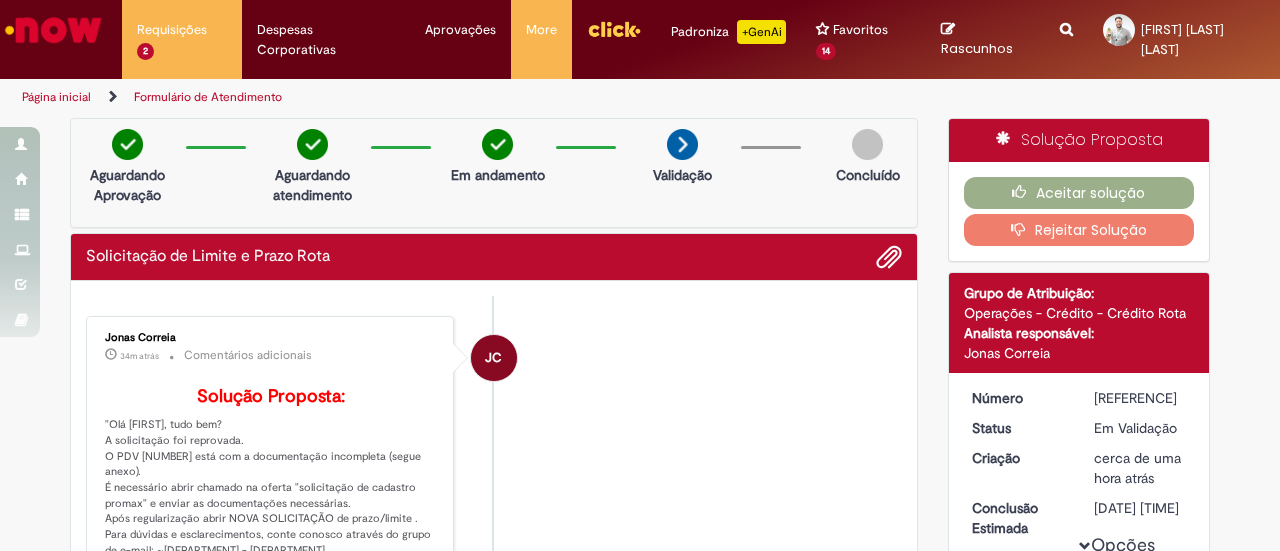 scroll, scrollTop: 0, scrollLeft: 0, axis: both 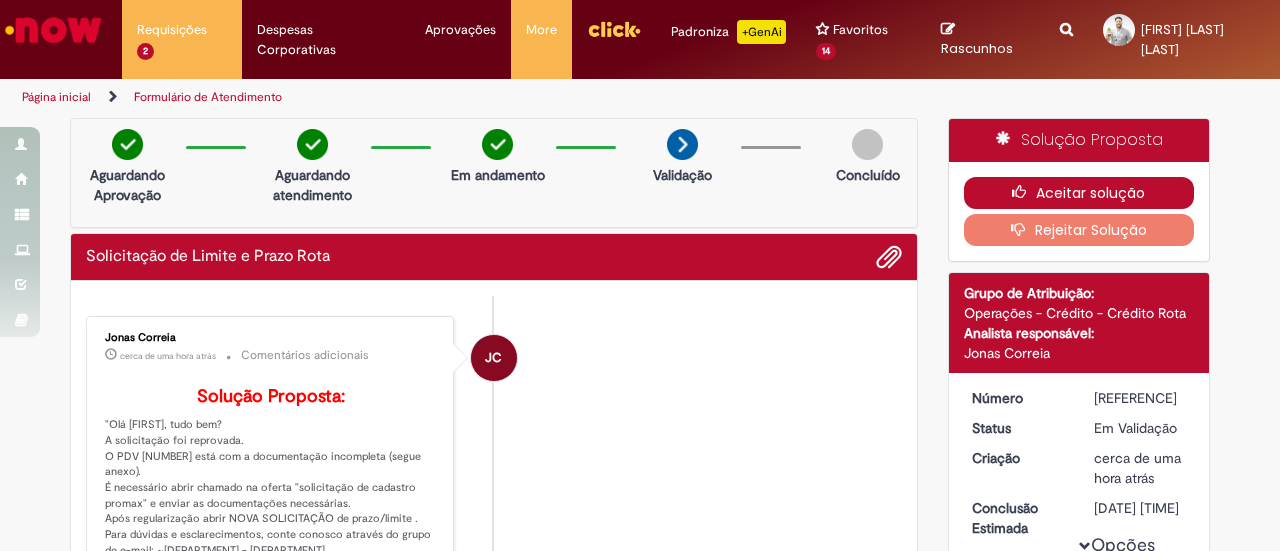 click on "Aceitar solução" at bounding box center (1079, 193) 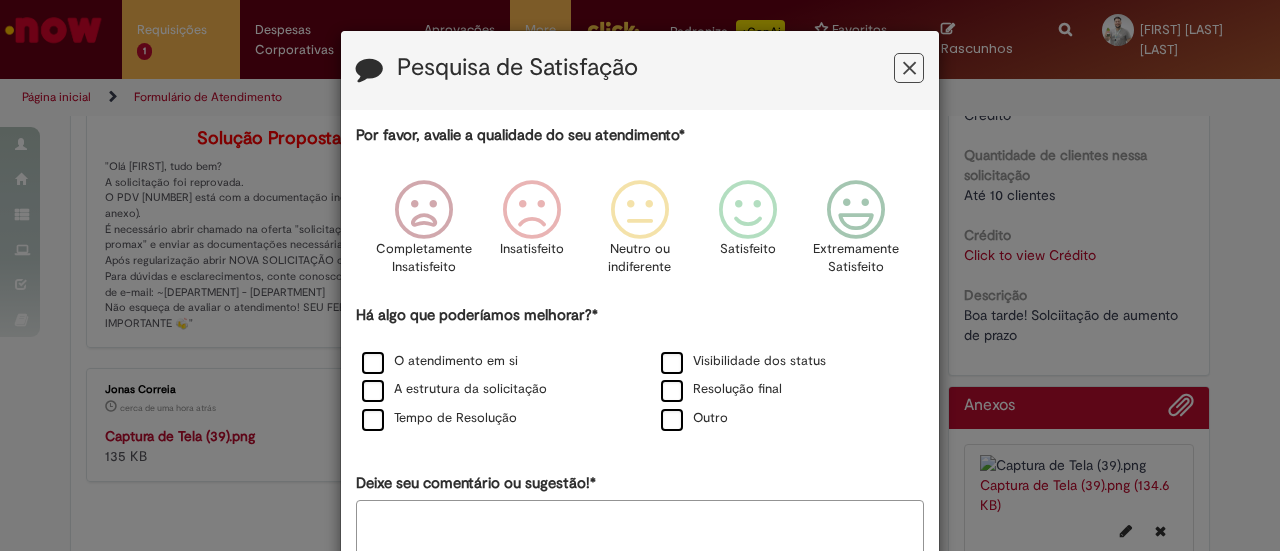 scroll, scrollTop: 400, scrollLeft: 0, axis: vertical 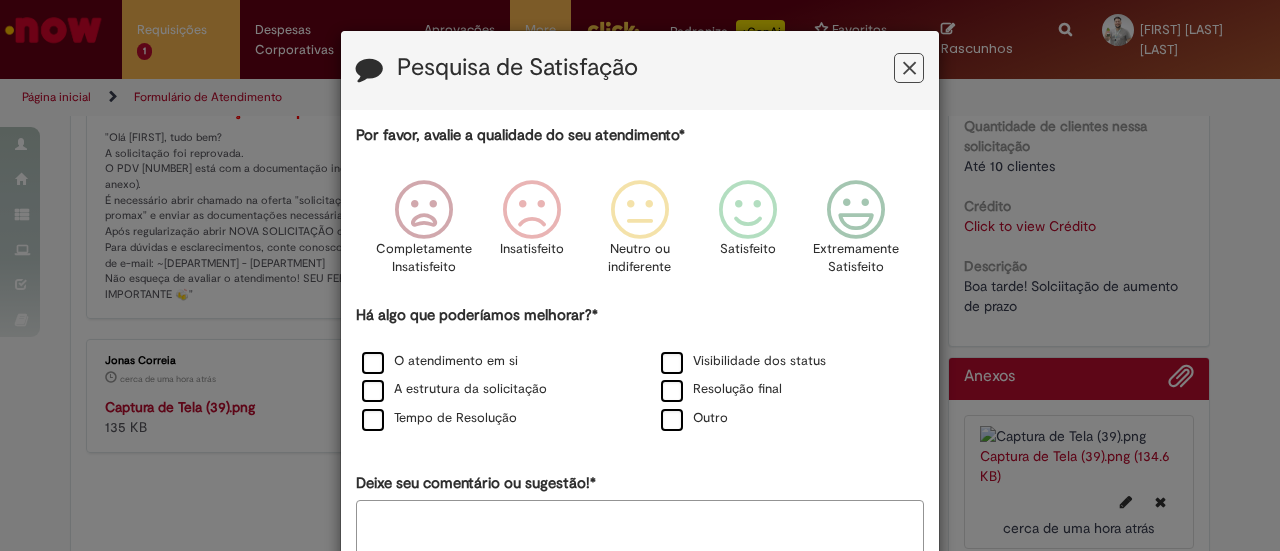 click at bounding box center [909, 68] 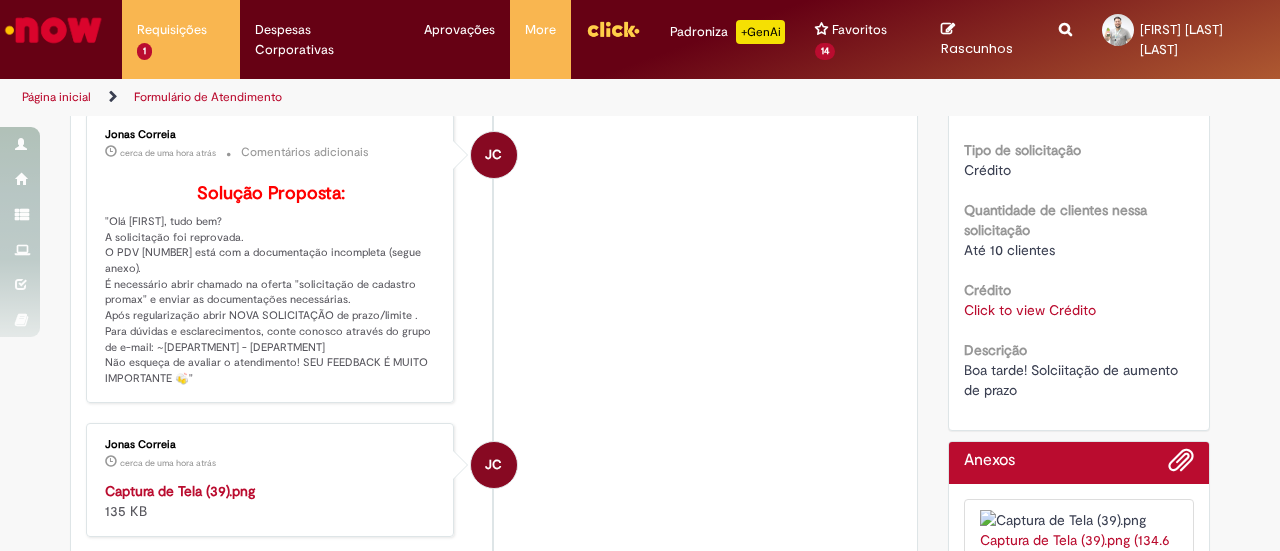 scroll, scrollTop: 0, scrollLeft: 0, axis: both 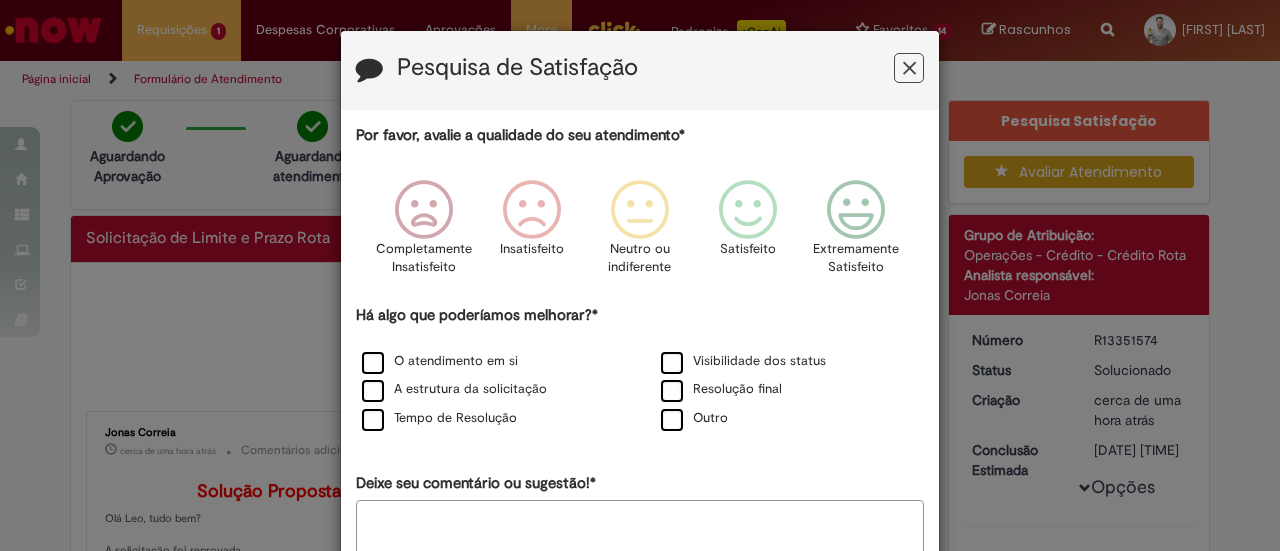 click at bounding box center [909, 68] 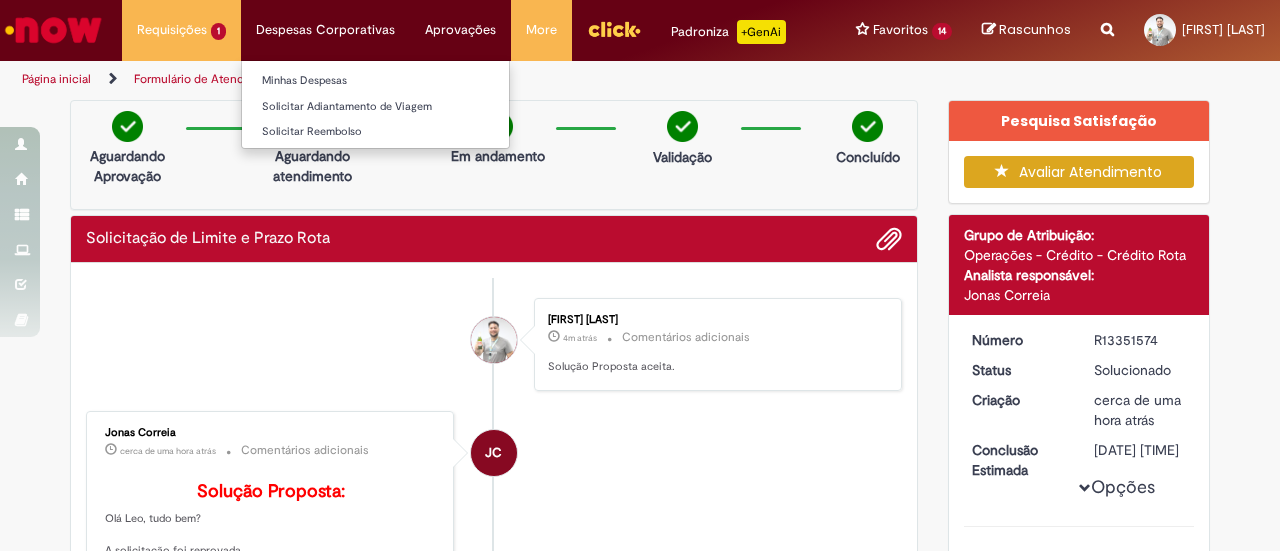 click on "Solicitar Adiantamento de Viagem" at bounding box center [375, 105] 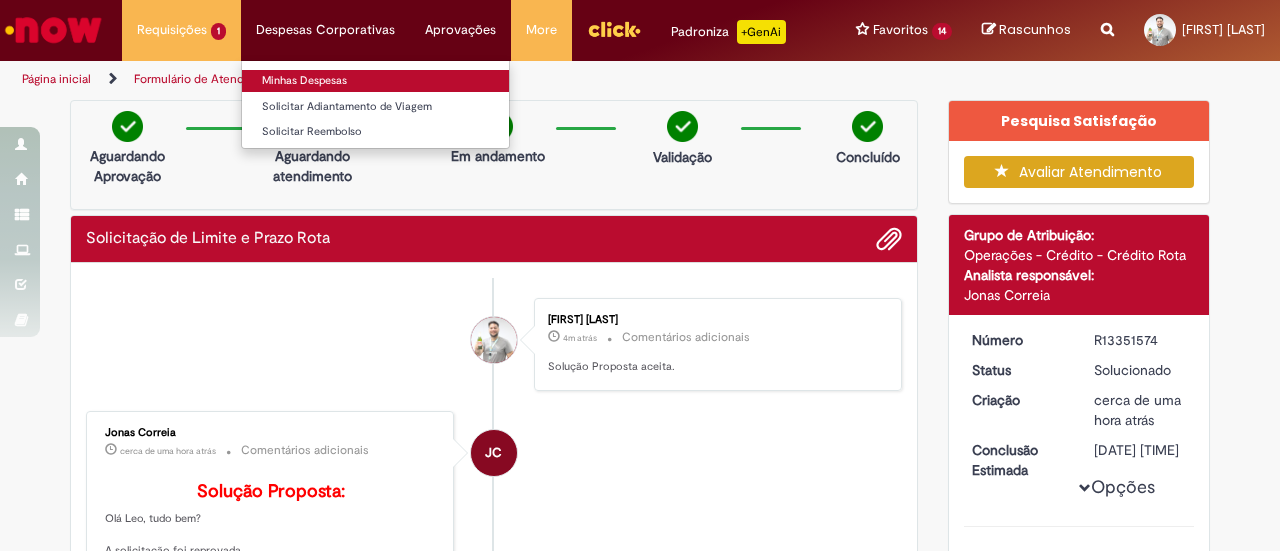 click on "Minhas Despesas" at bounding box center [375, 81] 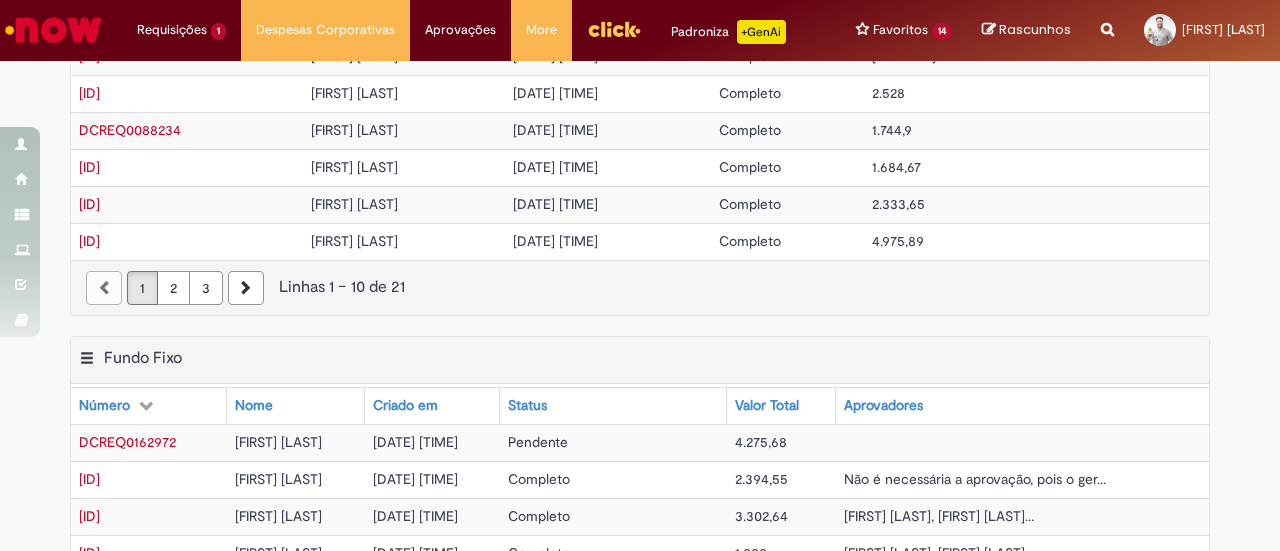 scroll, scrollTop: 300, scrollLeft: 0, axis: vertical 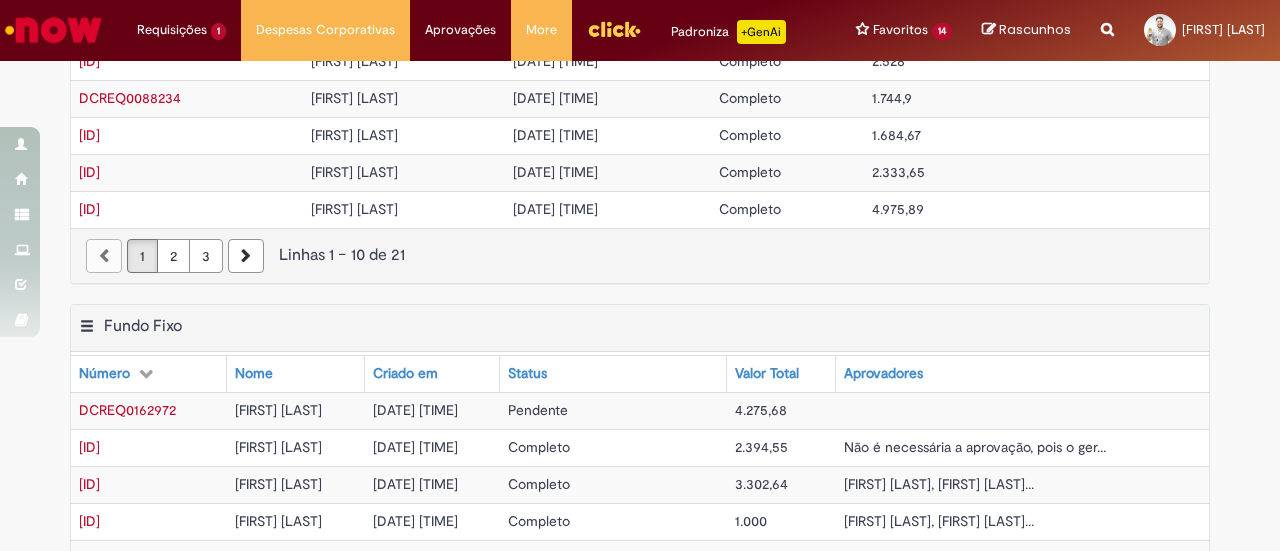click on "Pendente" at bounding box center (613, 410) 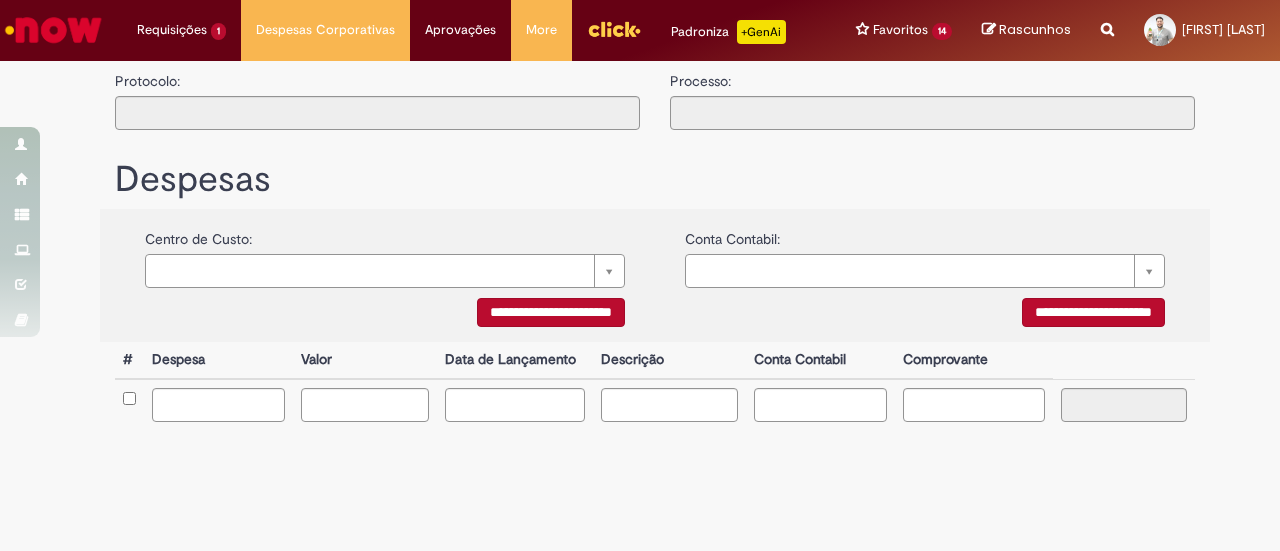 scroll, scrollTop: 0, scrollLeft: 0, axis: both 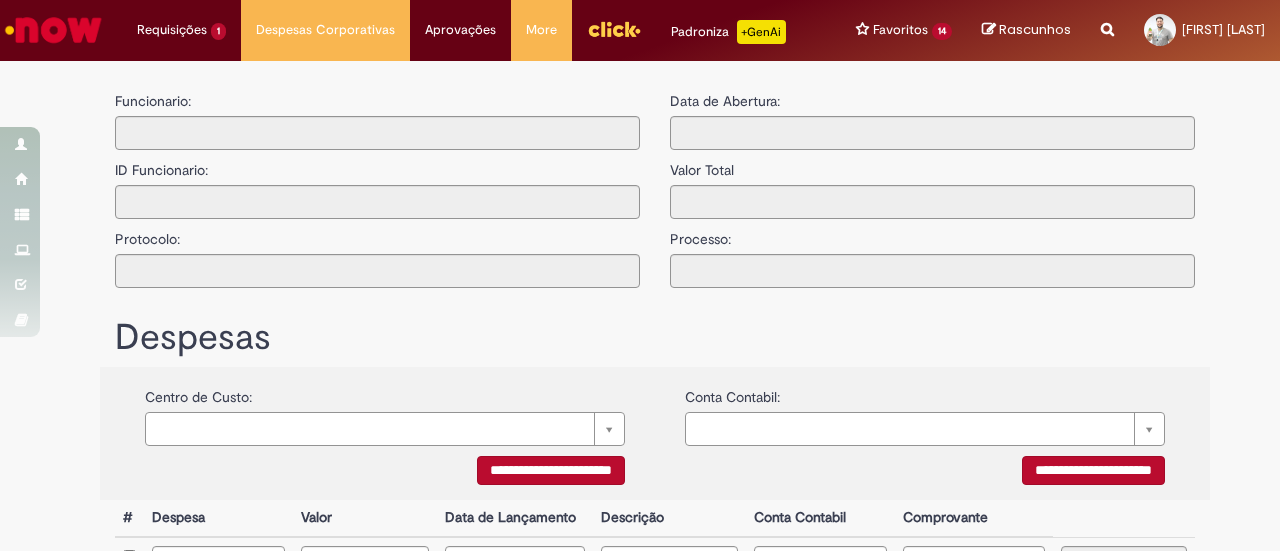 type on "**********" 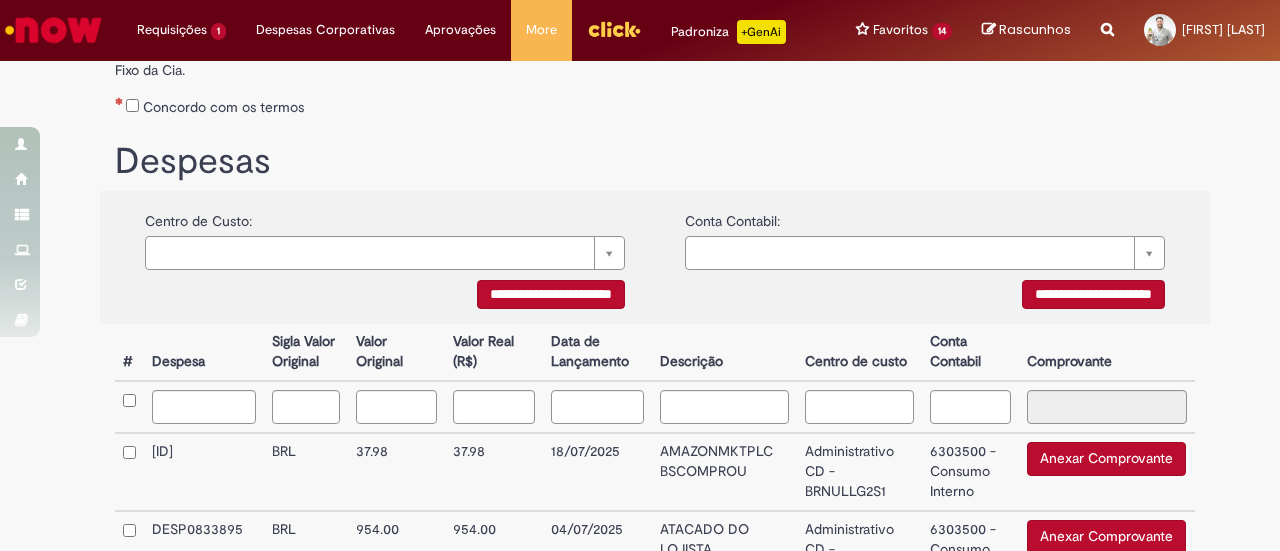 scroll, scrollTop: 0, scrollLeft: 0, axis: both 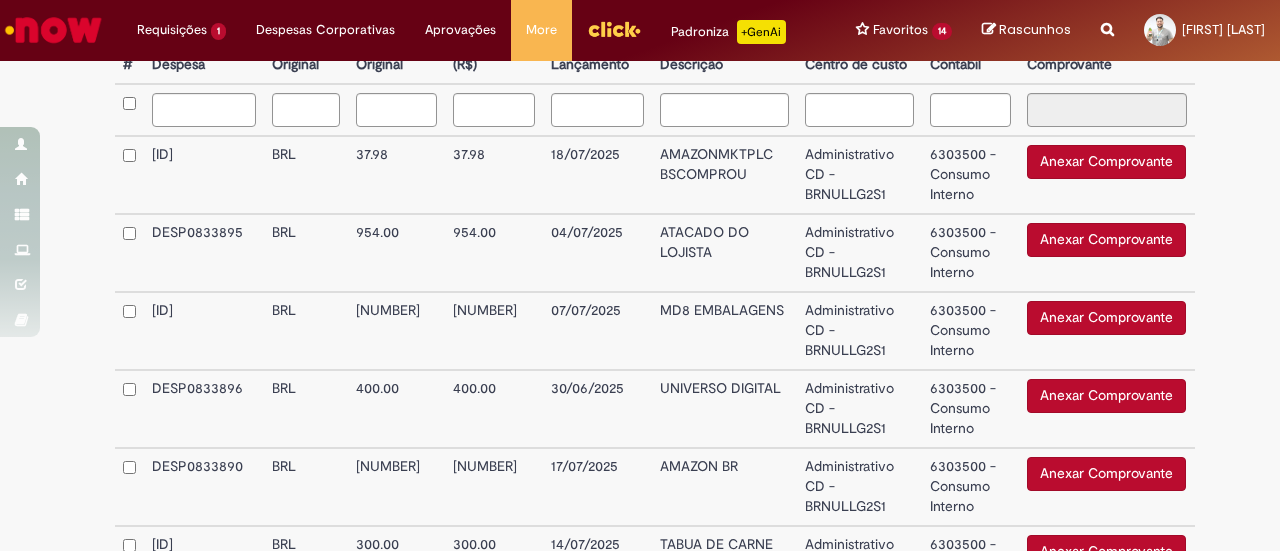 click on "ATACADO DO LOJISTA" at bounding box center (724, 253) 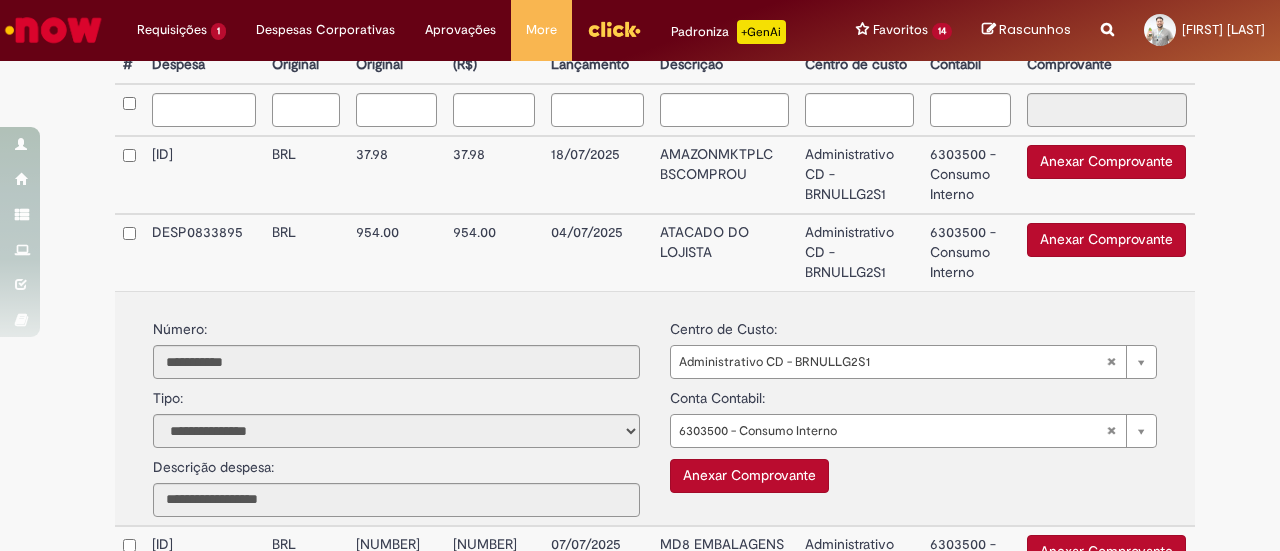 click on "ATACADO DO LOJISTA" at bounding box center (724, 252) 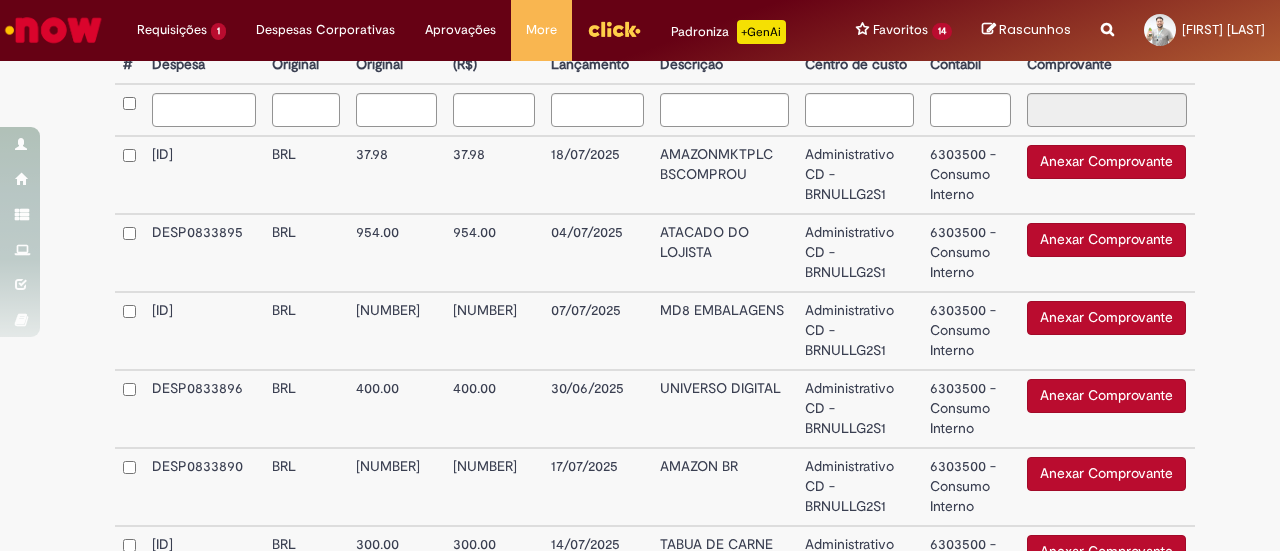 scroll, scrollTop: 700, scrollLeft: 0, axis: vertical 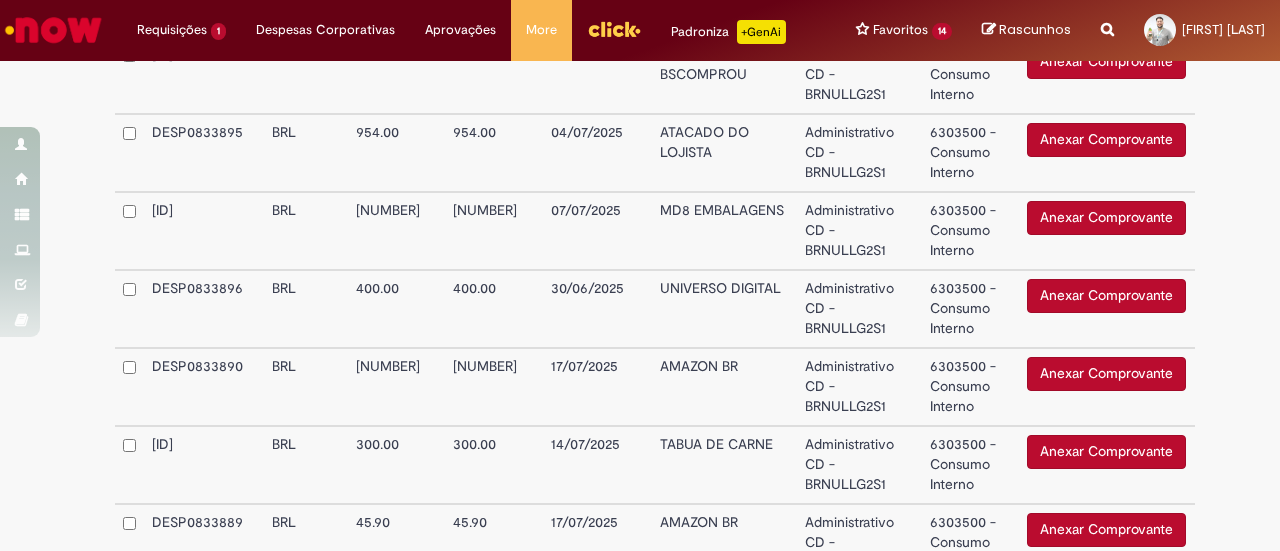 click on "UNIVERSO DIGITAL" at bounding box center [724, 309] 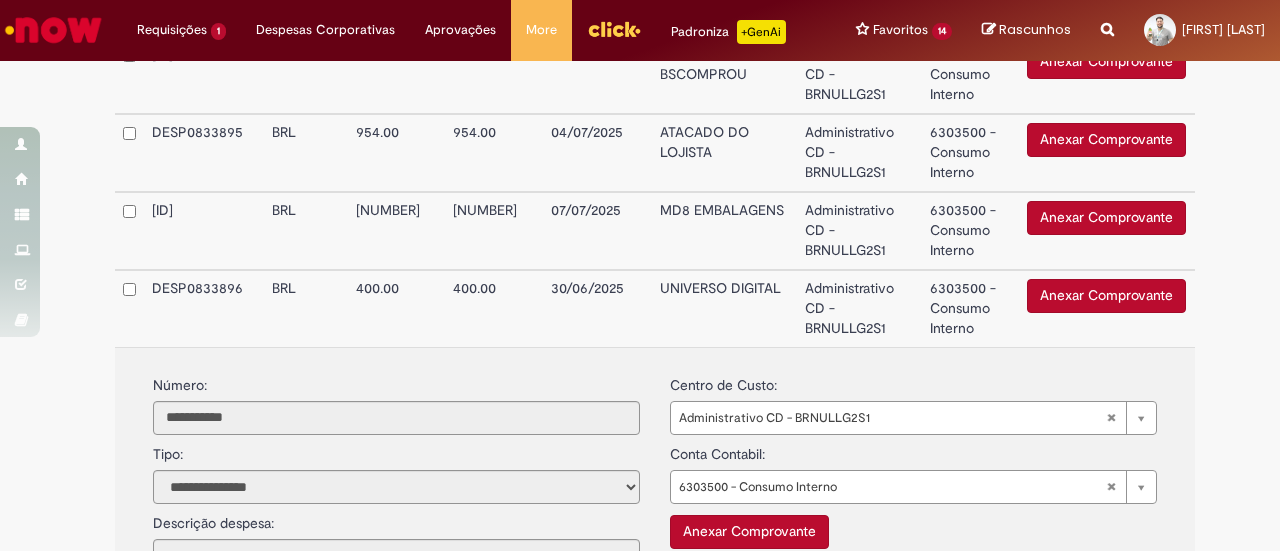 click on "UNIVERSO DIGITAL" at bounding box center [724, 308] 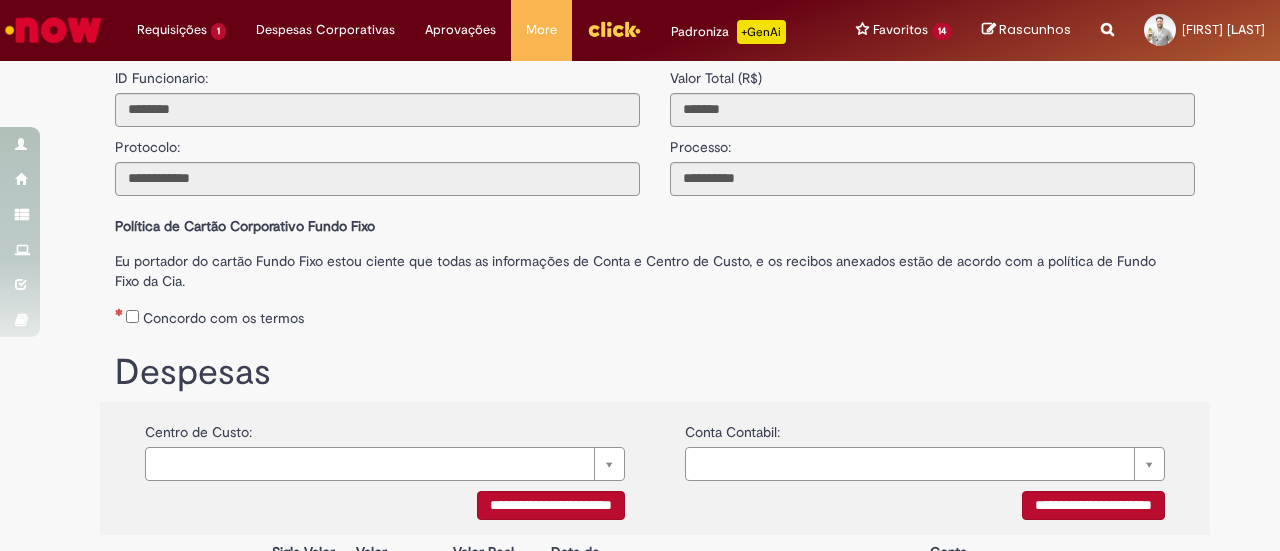 scroll, scrollTop: 0, scrollLeft: 0, axis: both 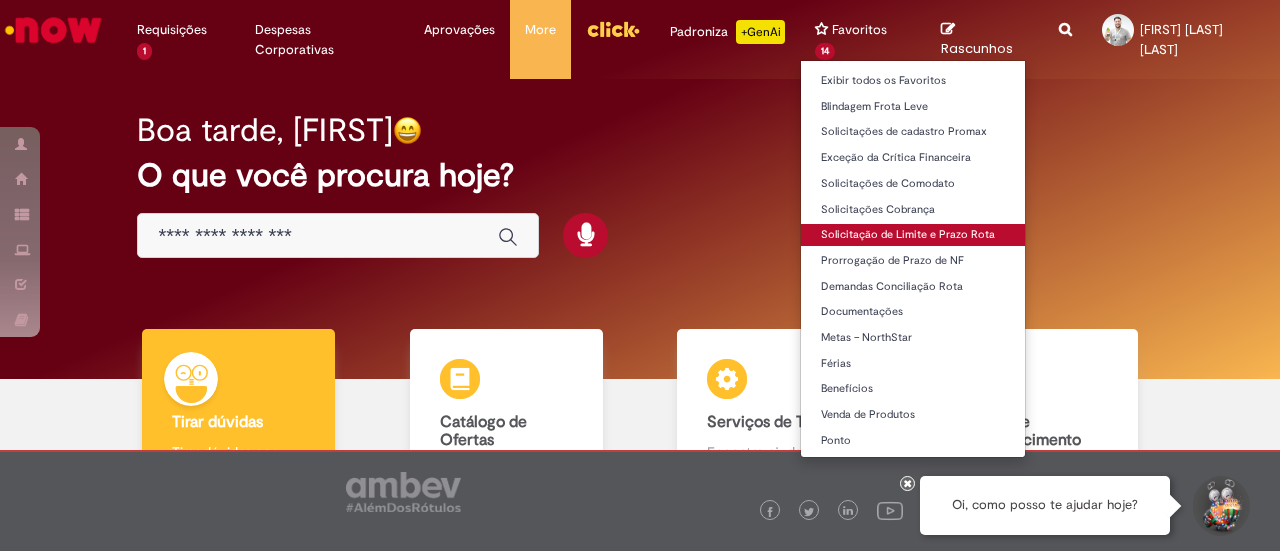 click on "Solicitação de Limite e Prazo Rota" at bounding box center (912, 235) 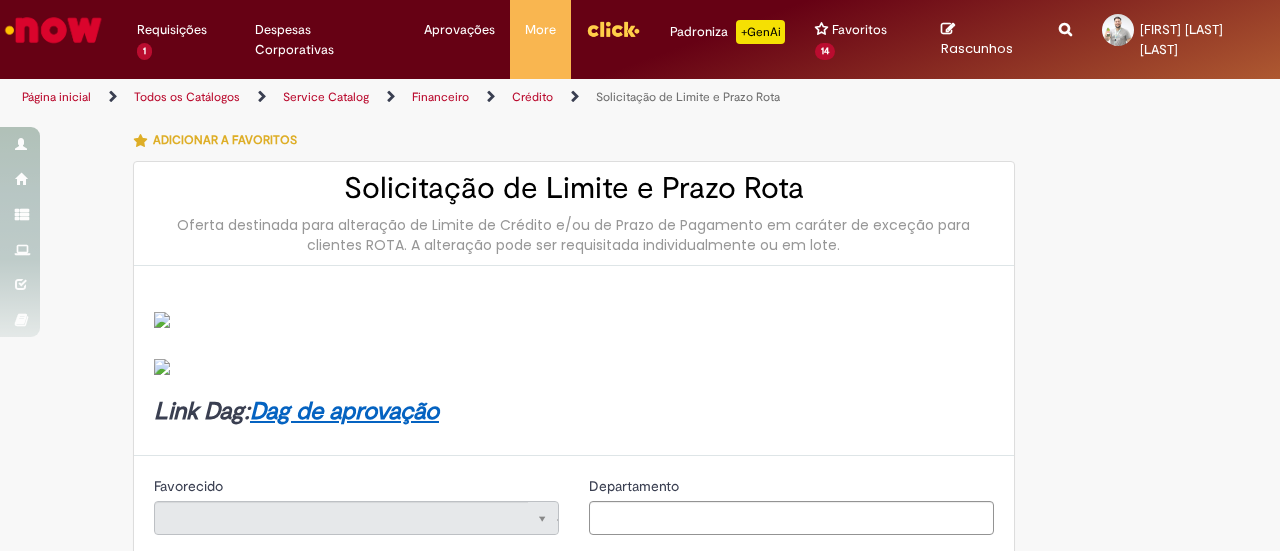 type on "********" 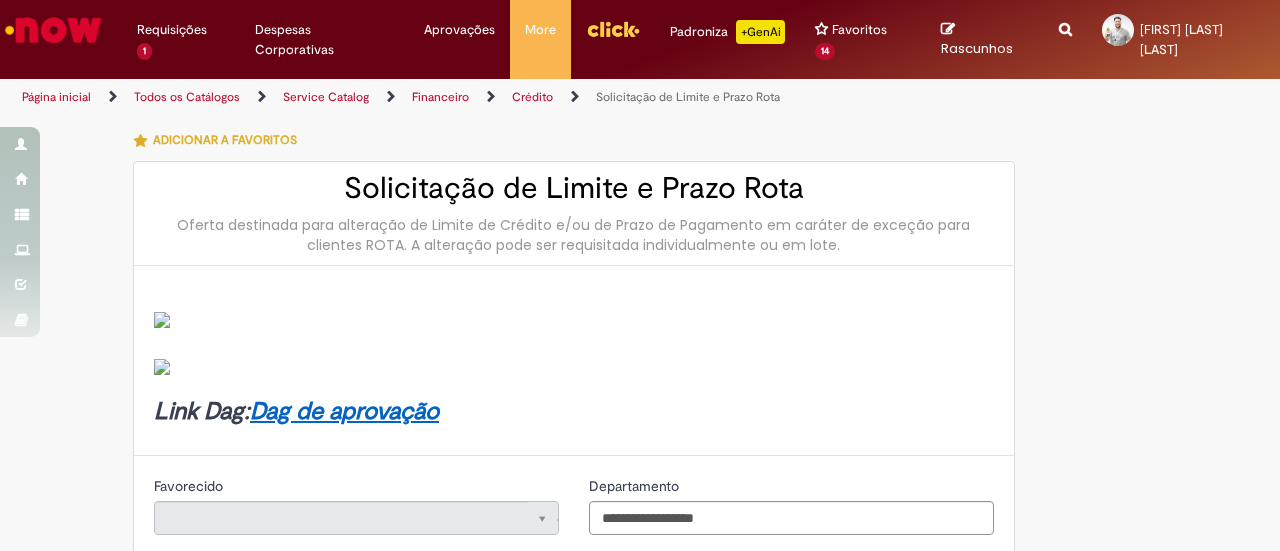 type on "**********" 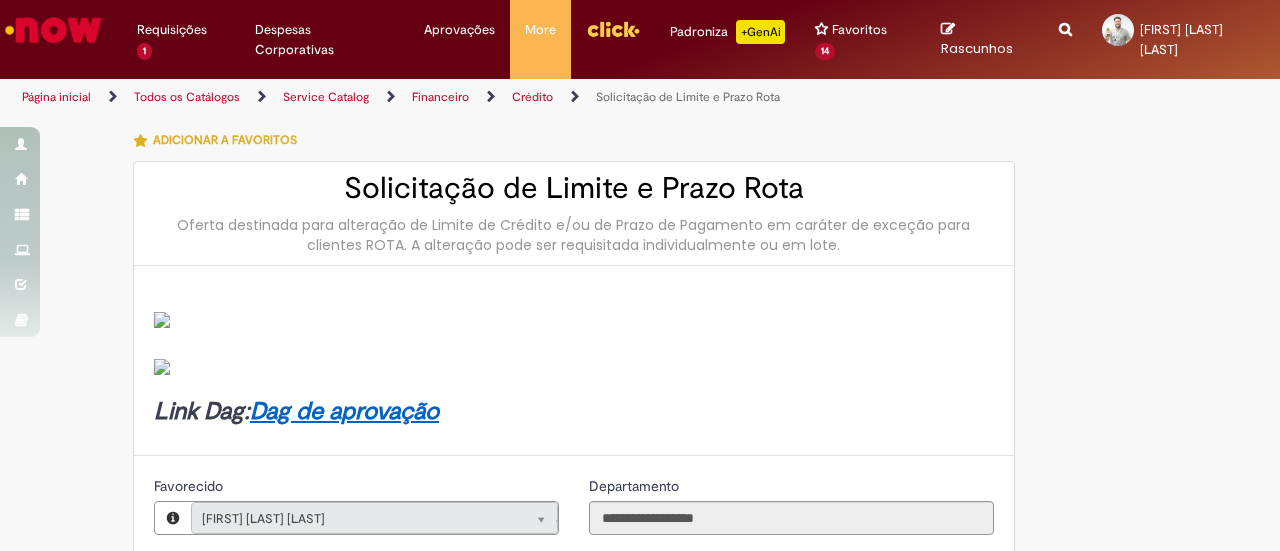 type on "**********" 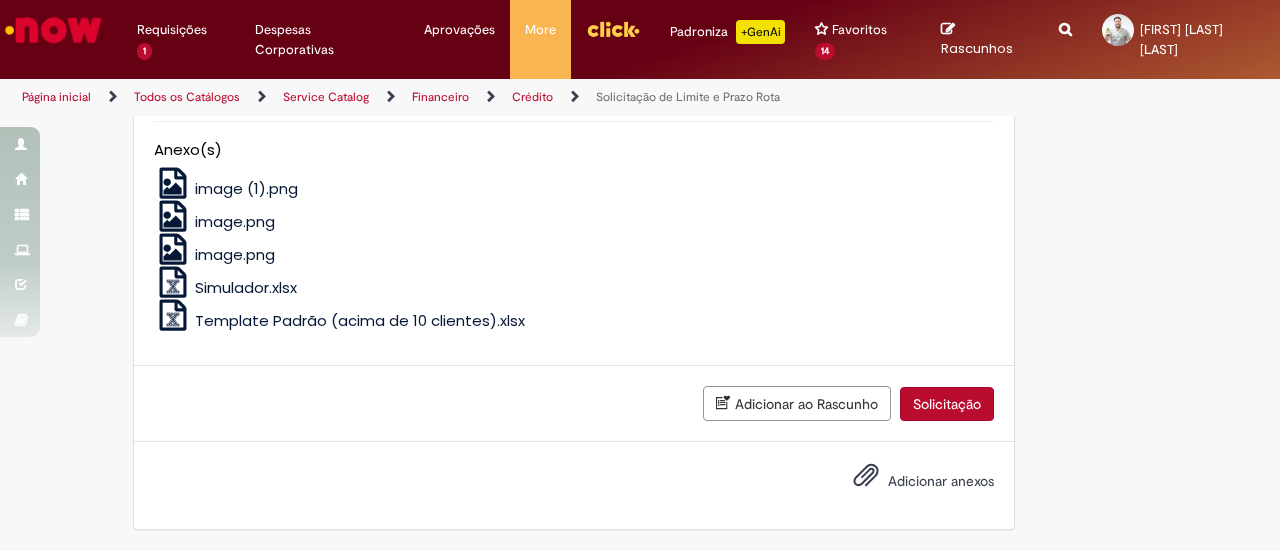 scroll, scrollTop: 1500, scrollLeft: 0, axis: vertical 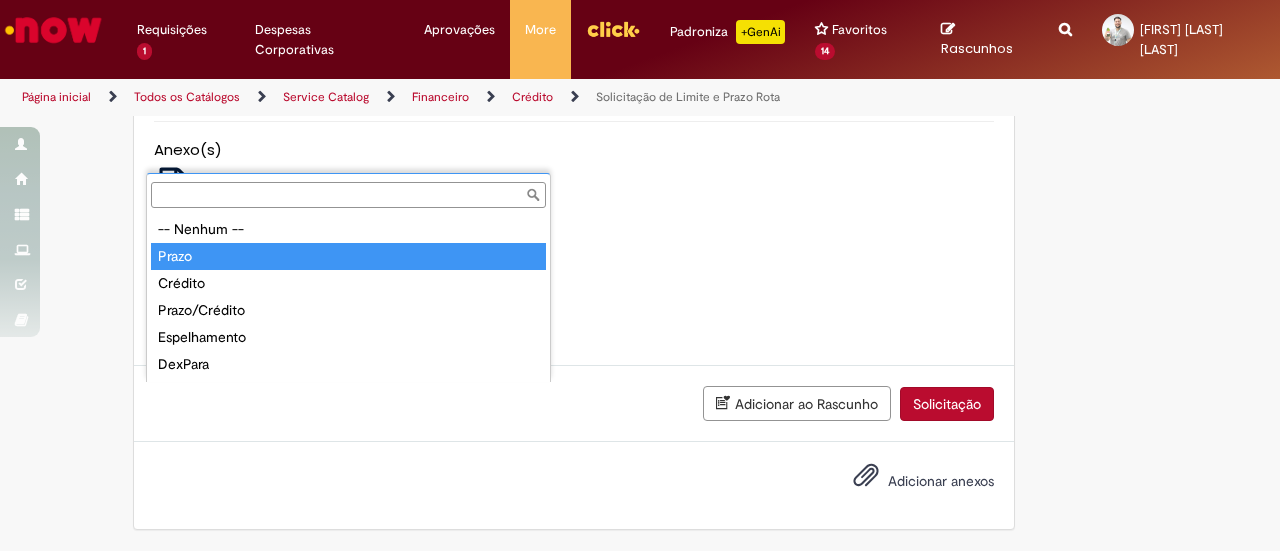 type on "*****" 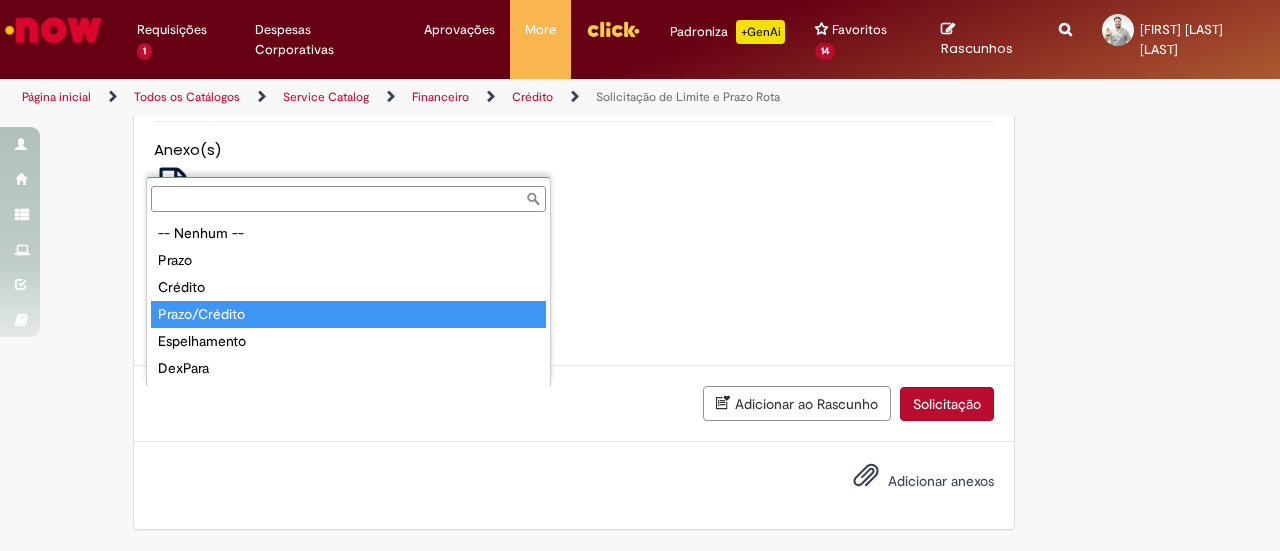 type on "**********" 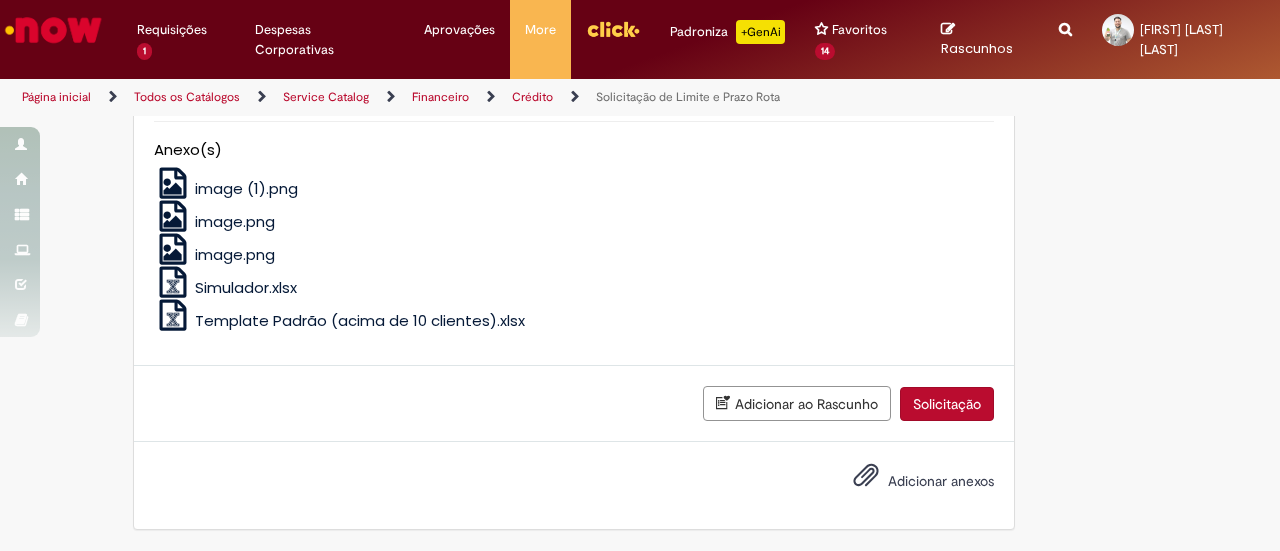scroll, scrollTop: 0, scrollLeft: 33, axis: horizontal 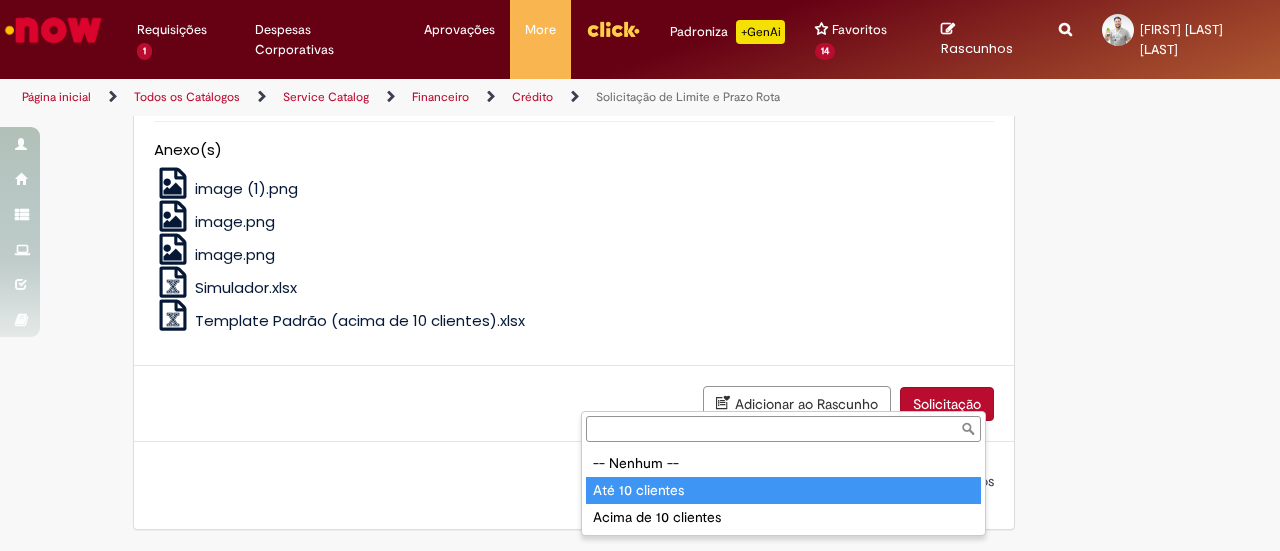 type on "**********" 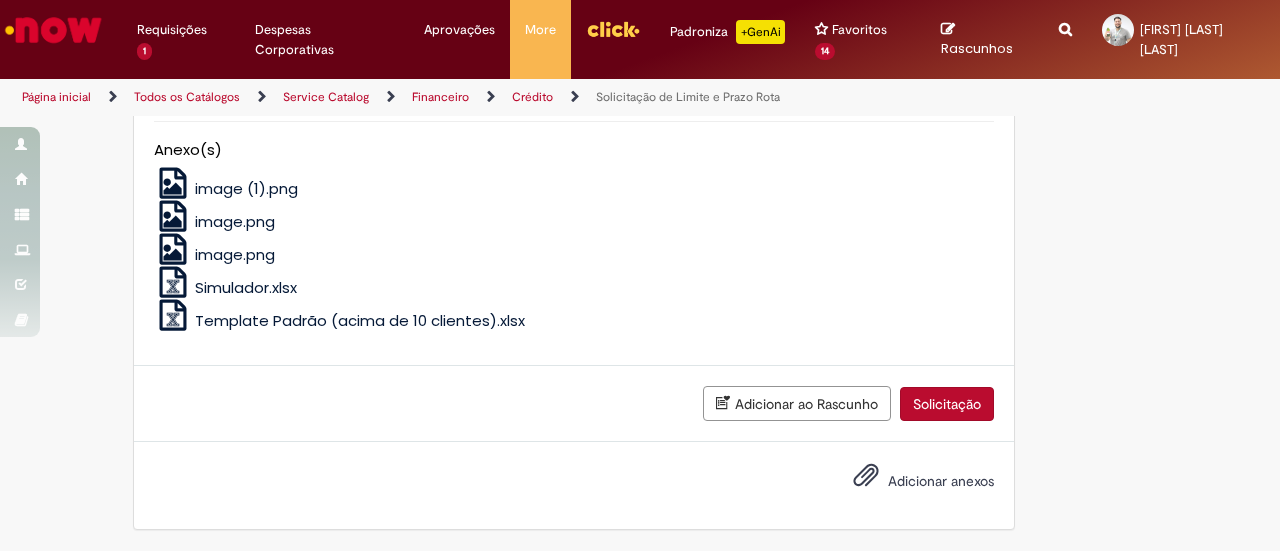 scroll, scrollTop: 1800, scrollLeft: 0, axis: vertical 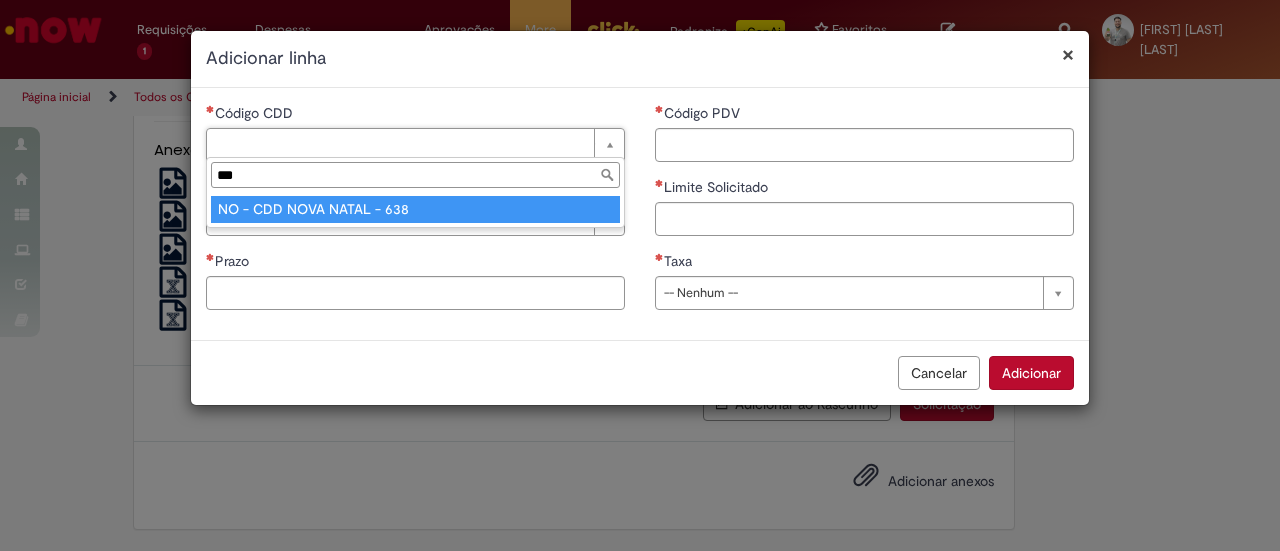 type on "***" 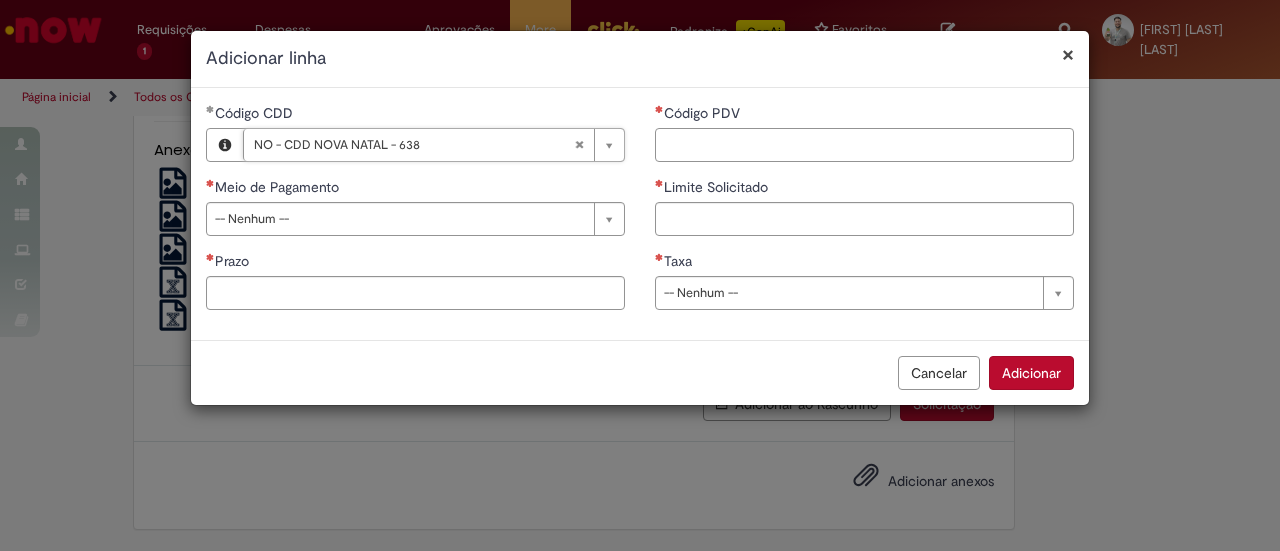 click on "Código PDV" at bounding box center [864, 145] 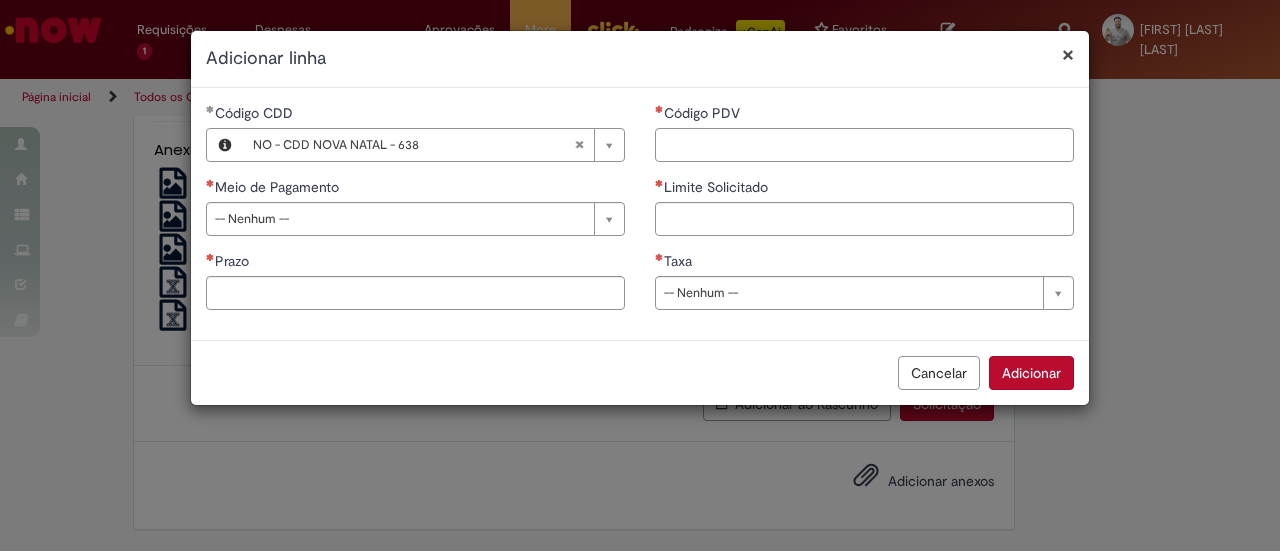 paste on "****" 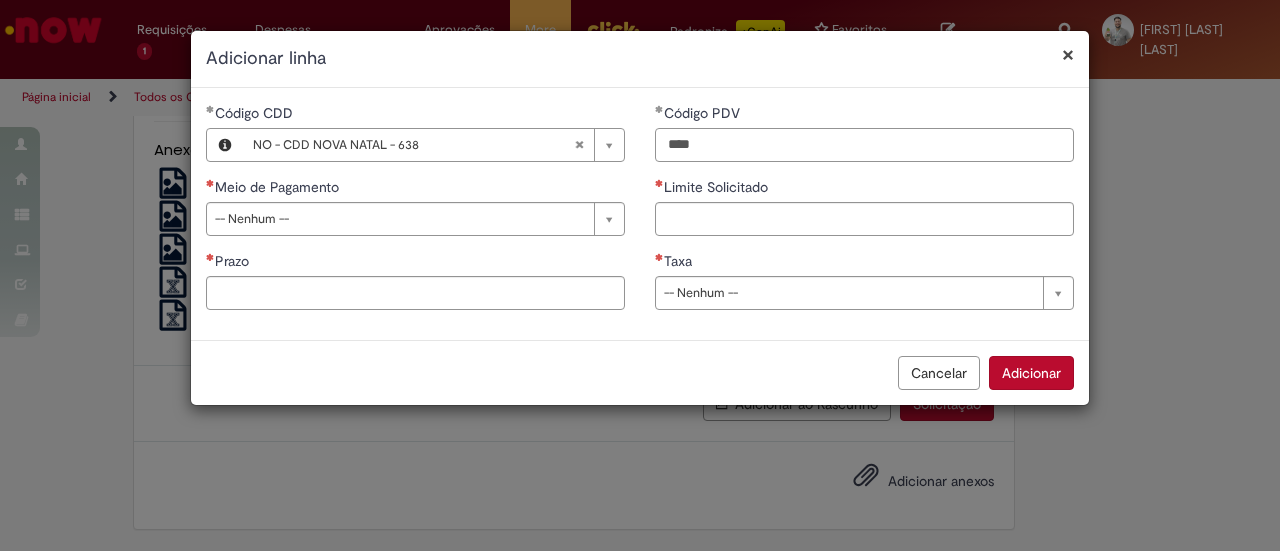 type on "****" 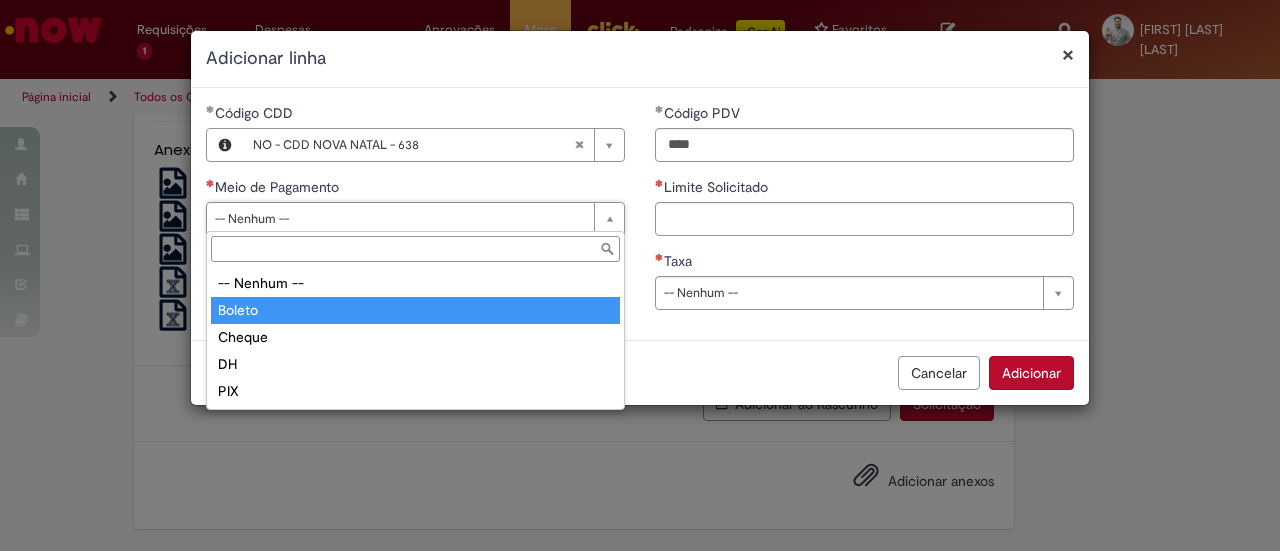 type on "******" 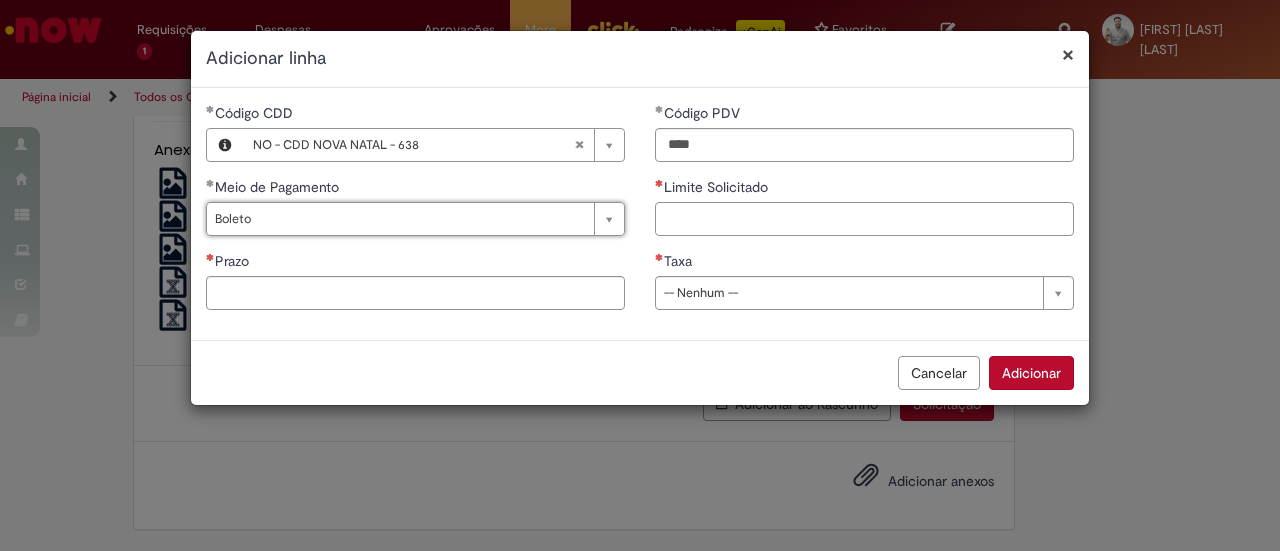 click on "Limite Solicitado" at bounding box center [864, 219] 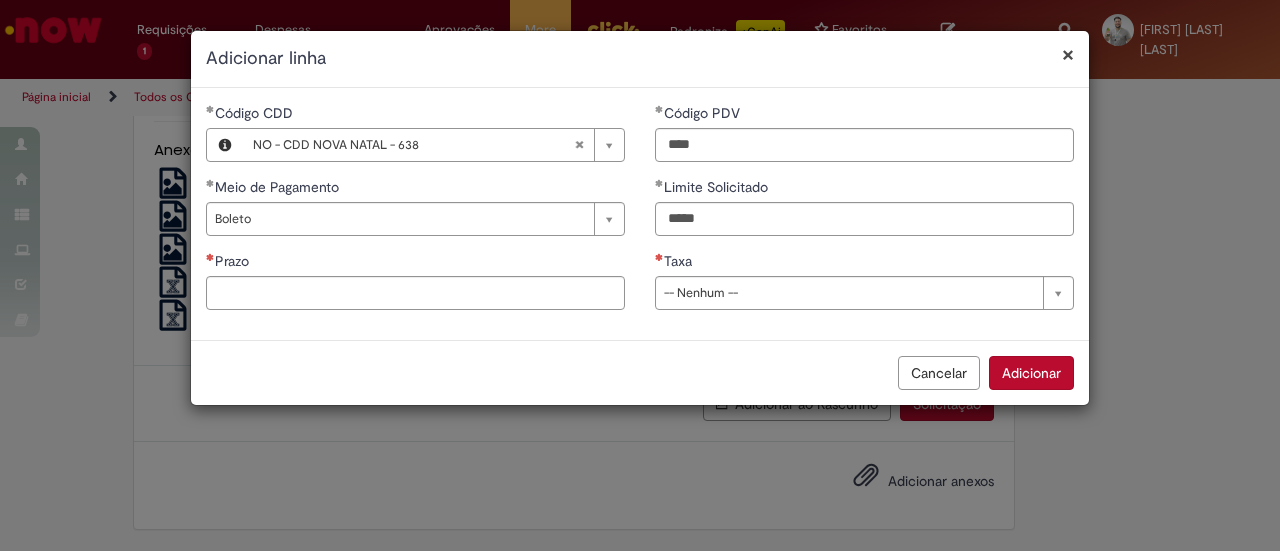 type on "*********" 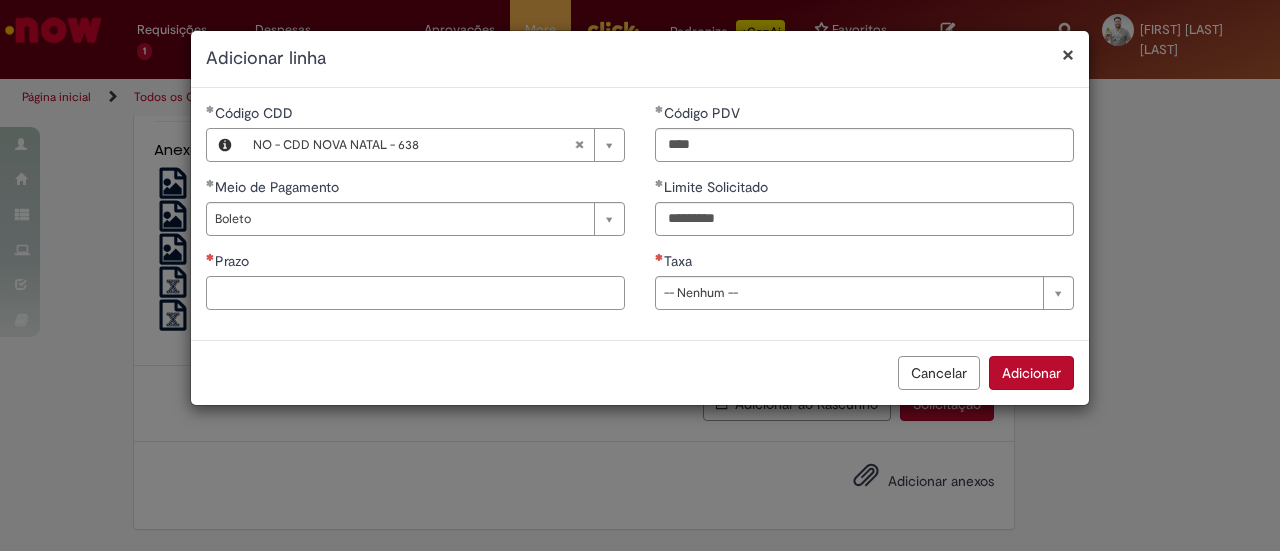 click on "Prazo" at bounding box center (415, 293) 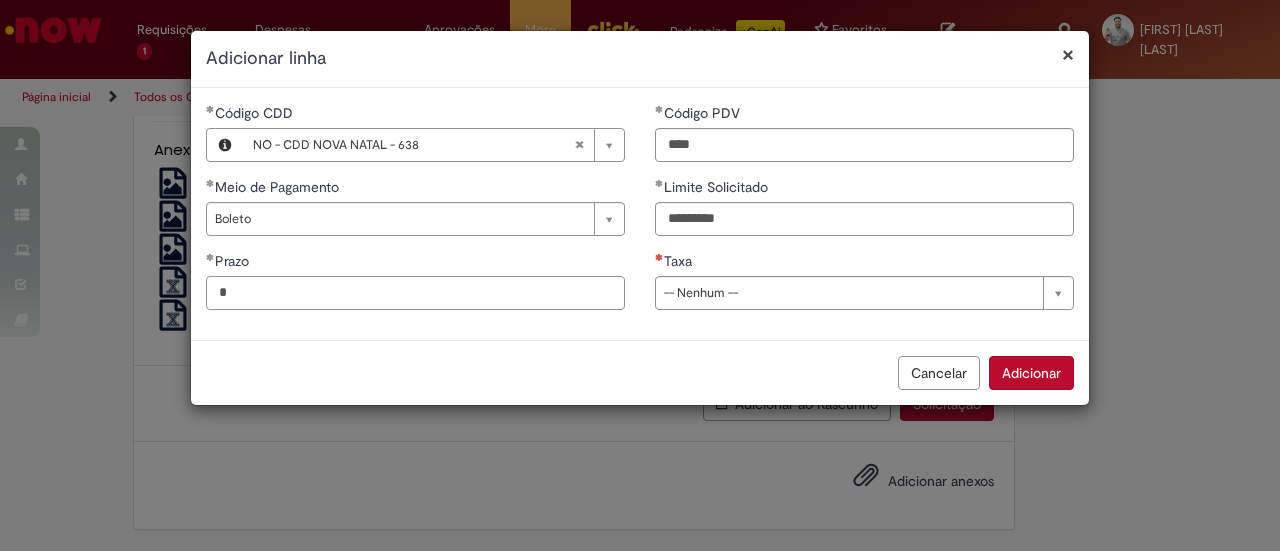 type on "*" 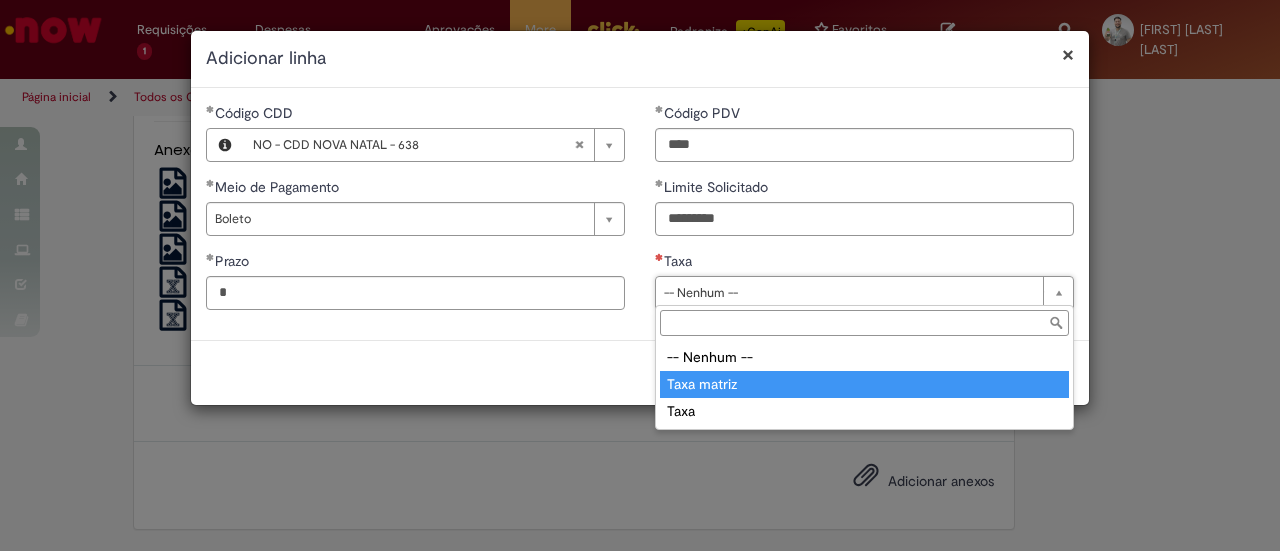 type on "**********" 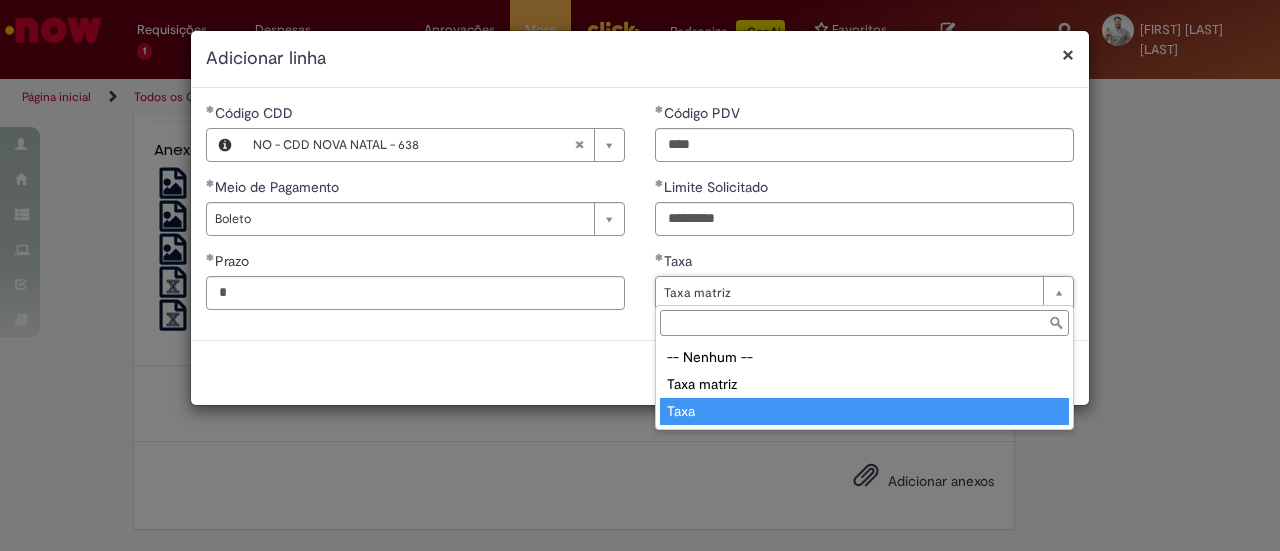 type on "****" 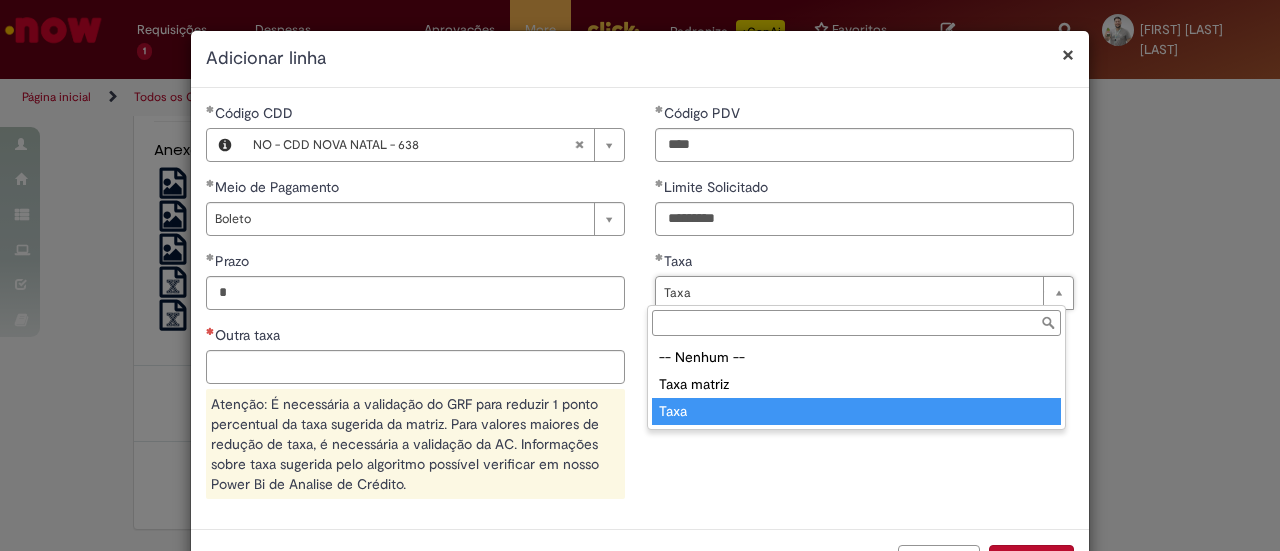 scroll, scrollTop: 0, scrollLeft: 0, axis: both 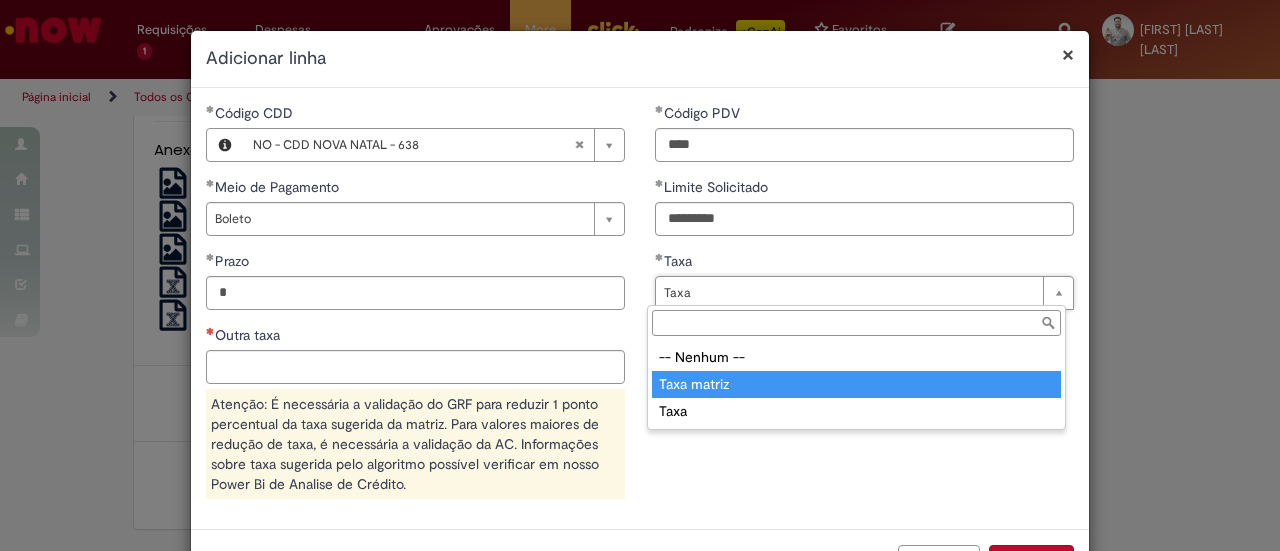 type on "**********" 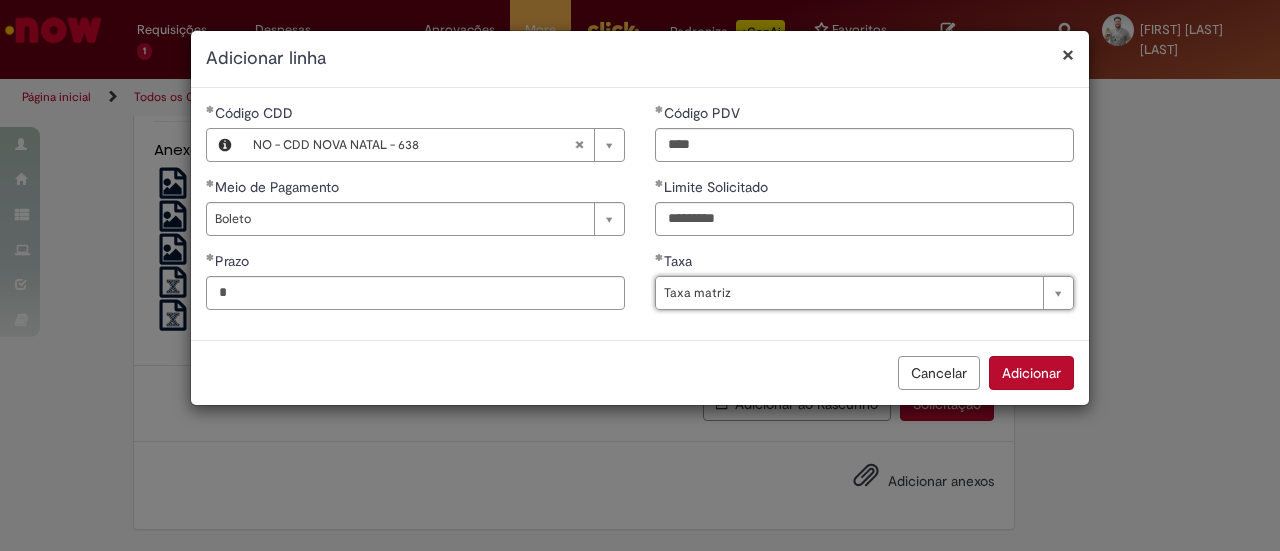 scroll, scrollTop: 0, scrollLeft: 26, axis: horizontal 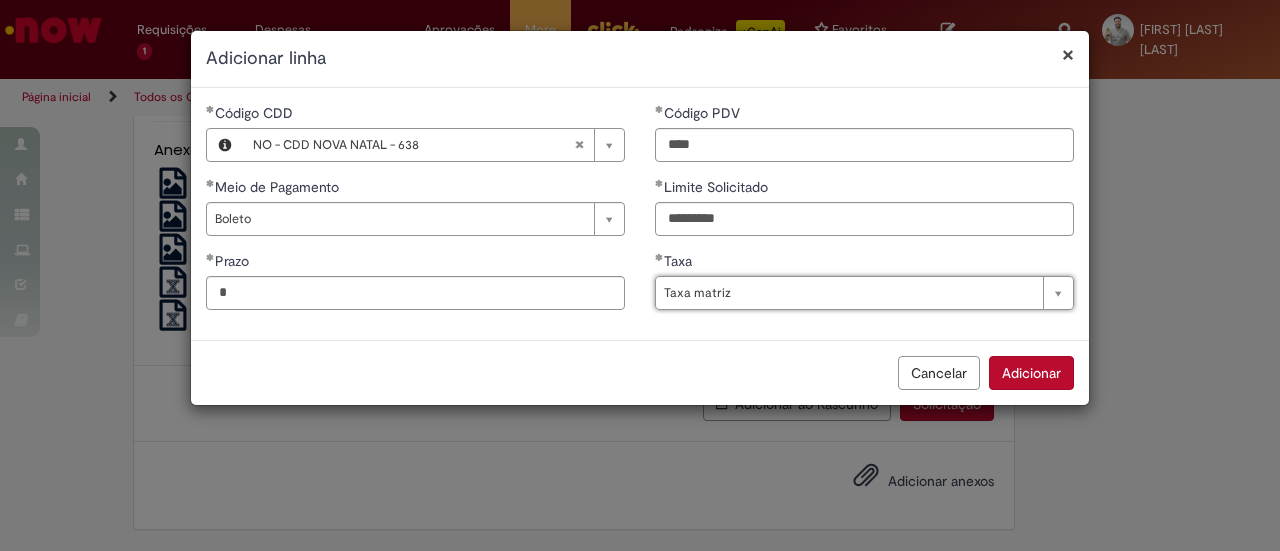 click on "Adicionar" at bounding box center [1031, 373] 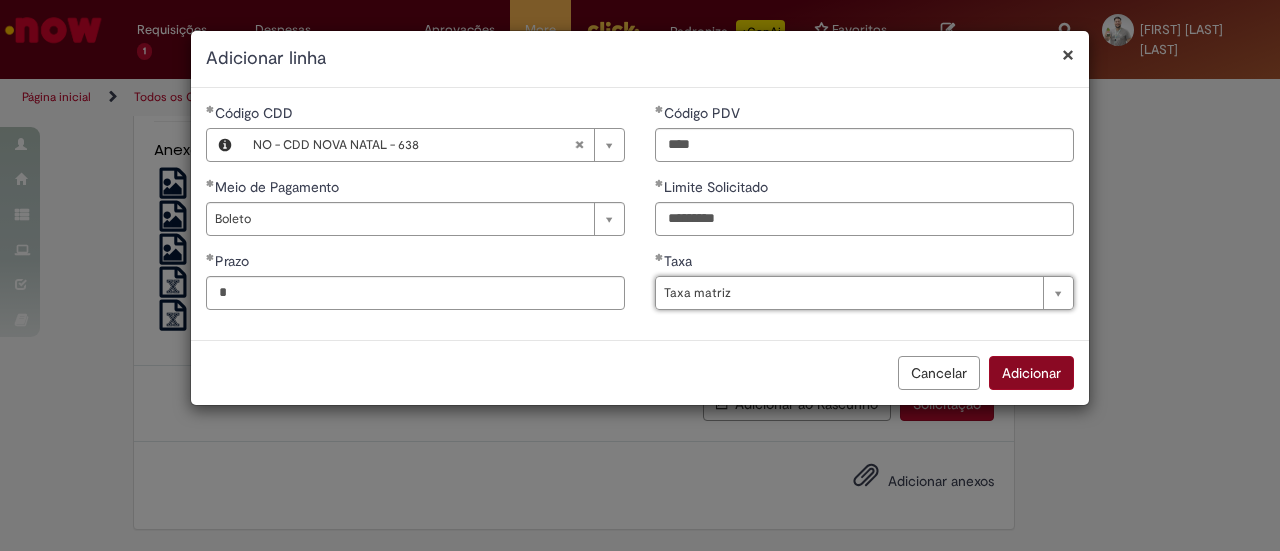 scroll, scrollTop: 0, scrollLeft: 0, axis: both 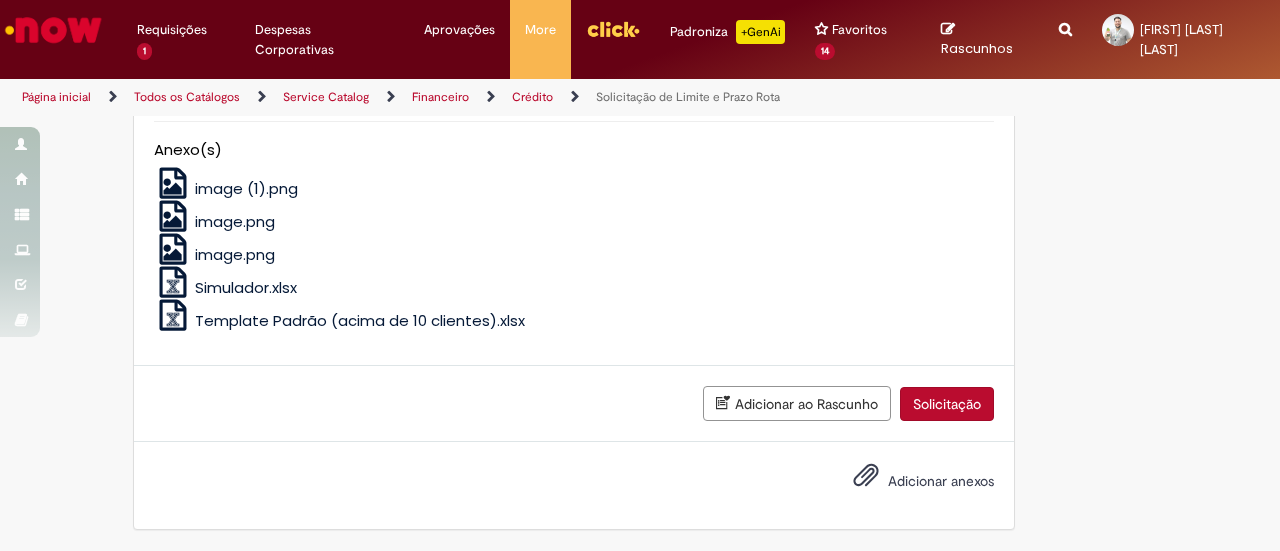 click on "Descrição" at bounding box center [574, 58] 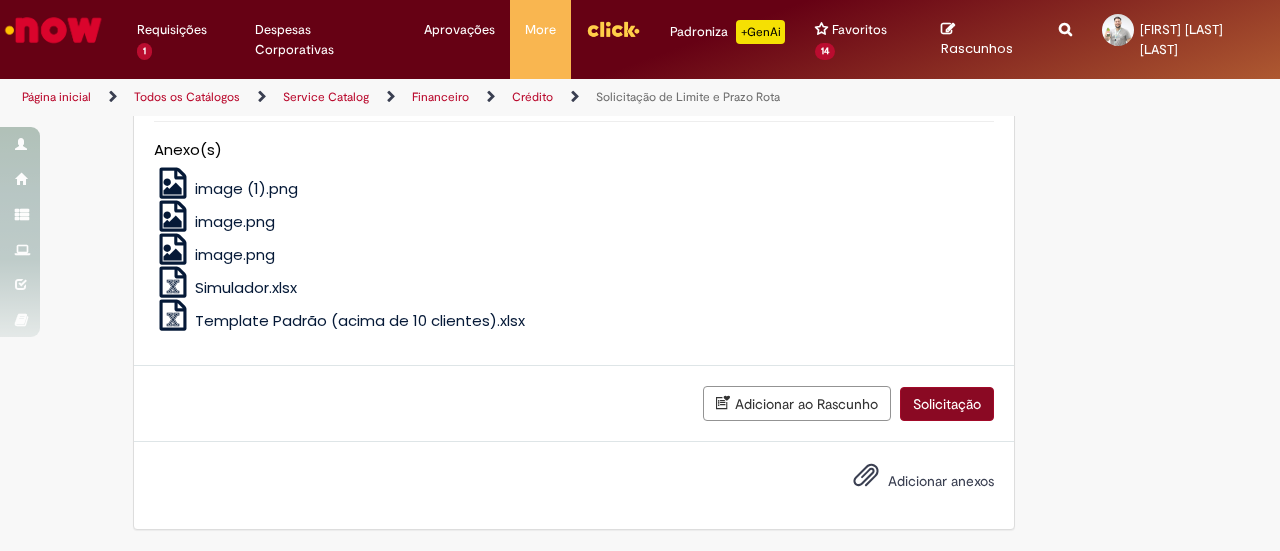 type on "**********" 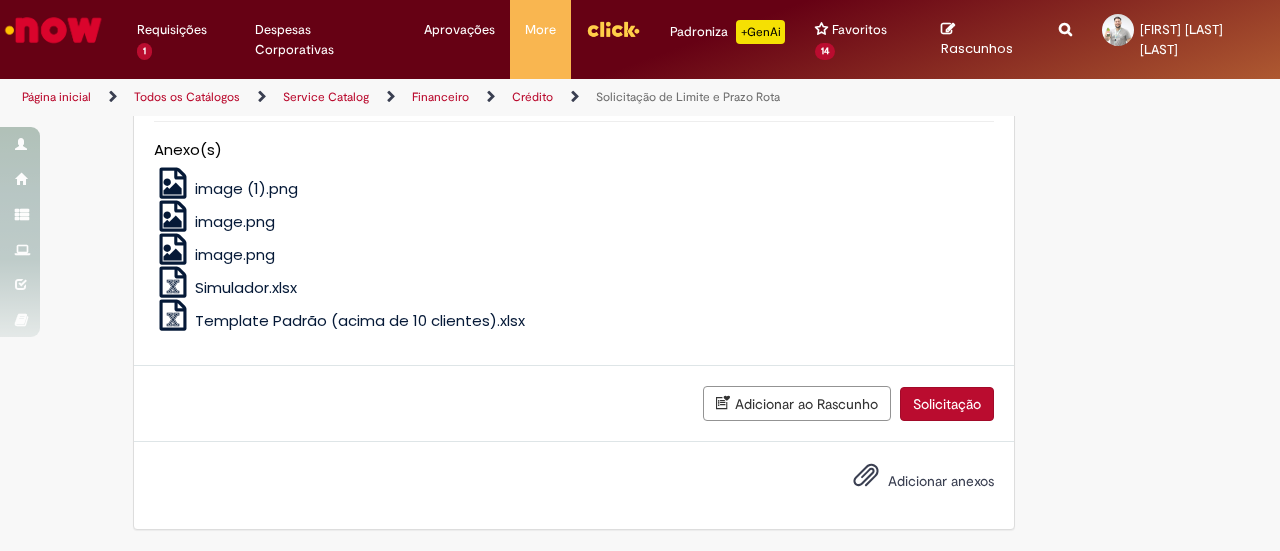 click on "Solicitação" at bounding box center [947, 404] 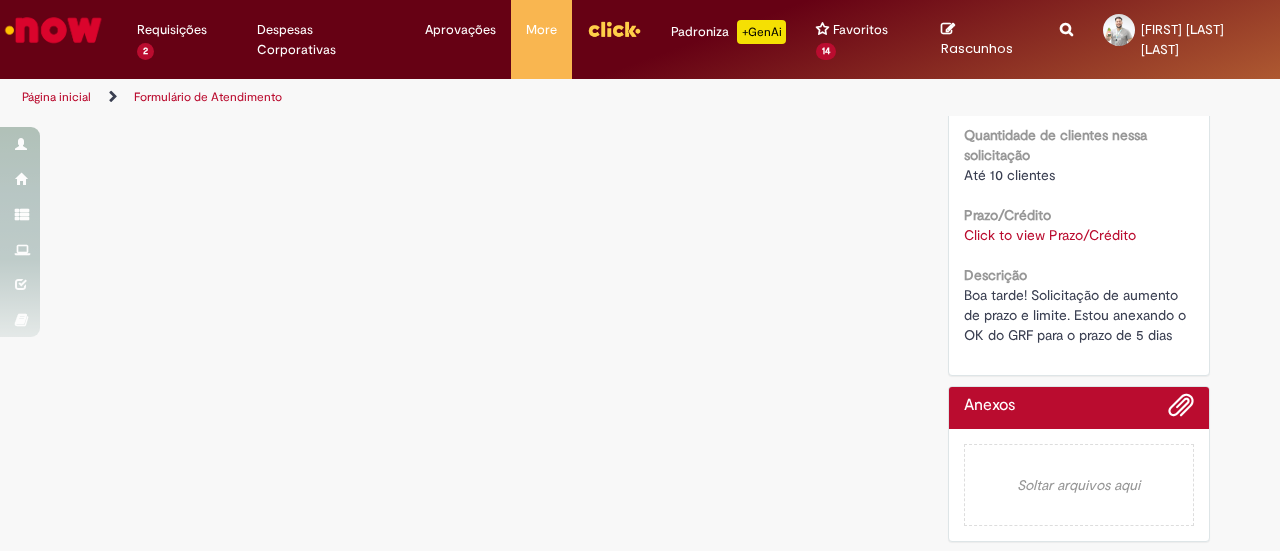 scroll, scrollTop: 0, scrollLeft: 0, axis: both 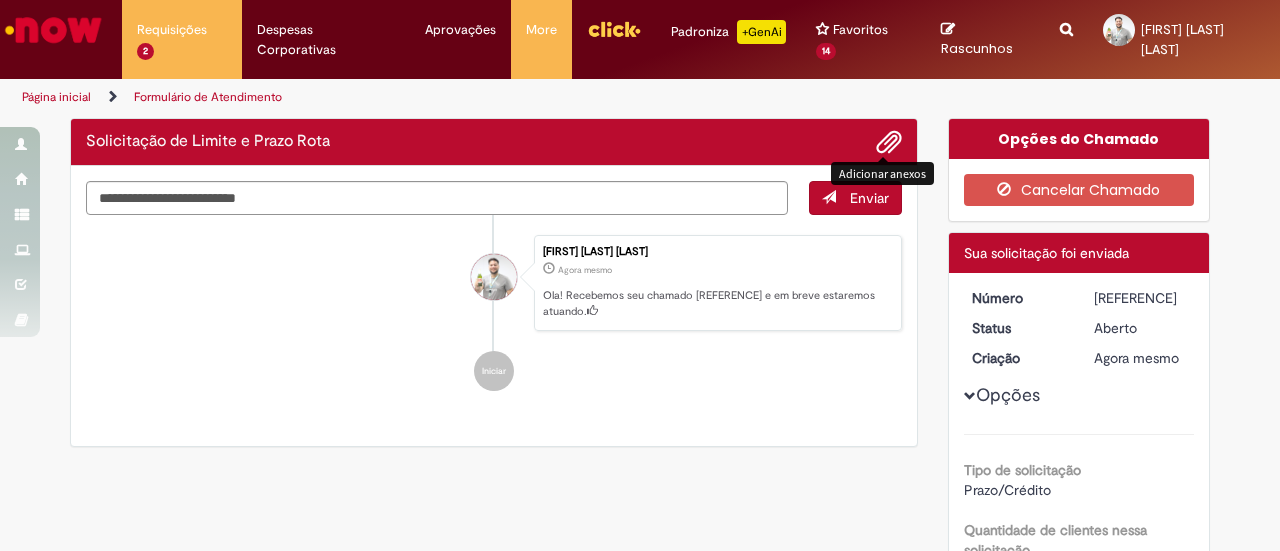 click at bounding box center (889, 143) 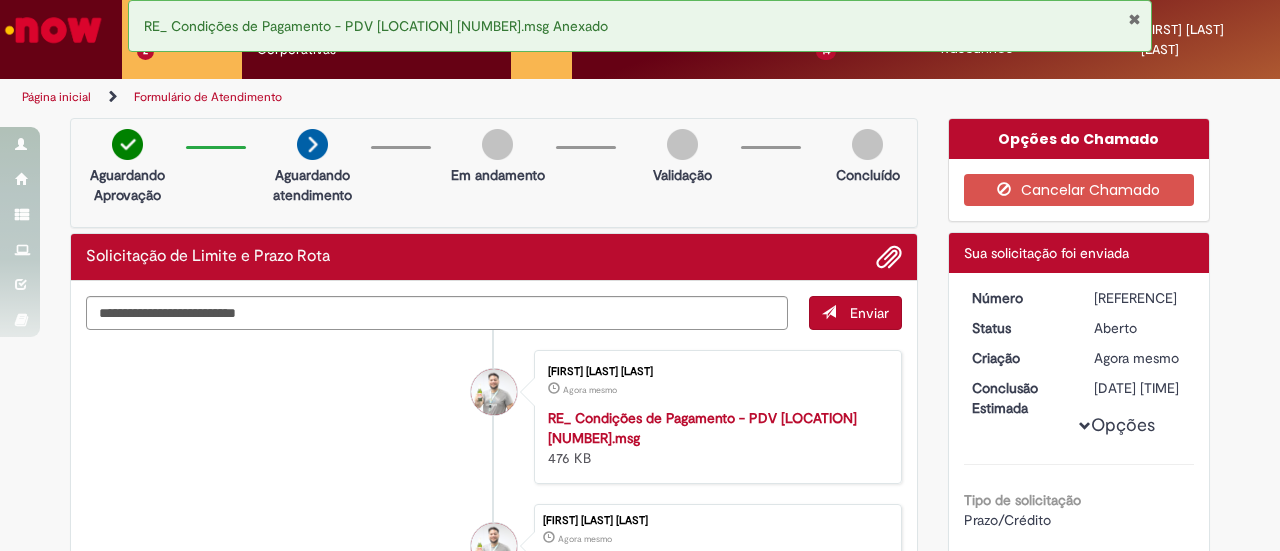 click at bounding box center [1134, 19] 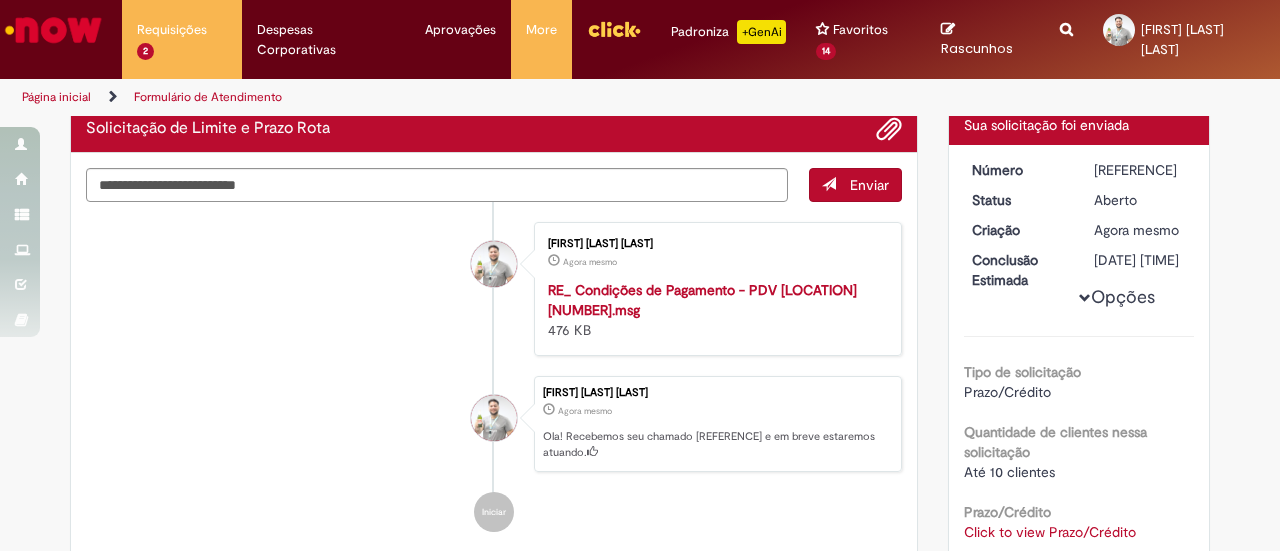 scroll, scrollTop: 0, scrollLeft: 0, axis: both 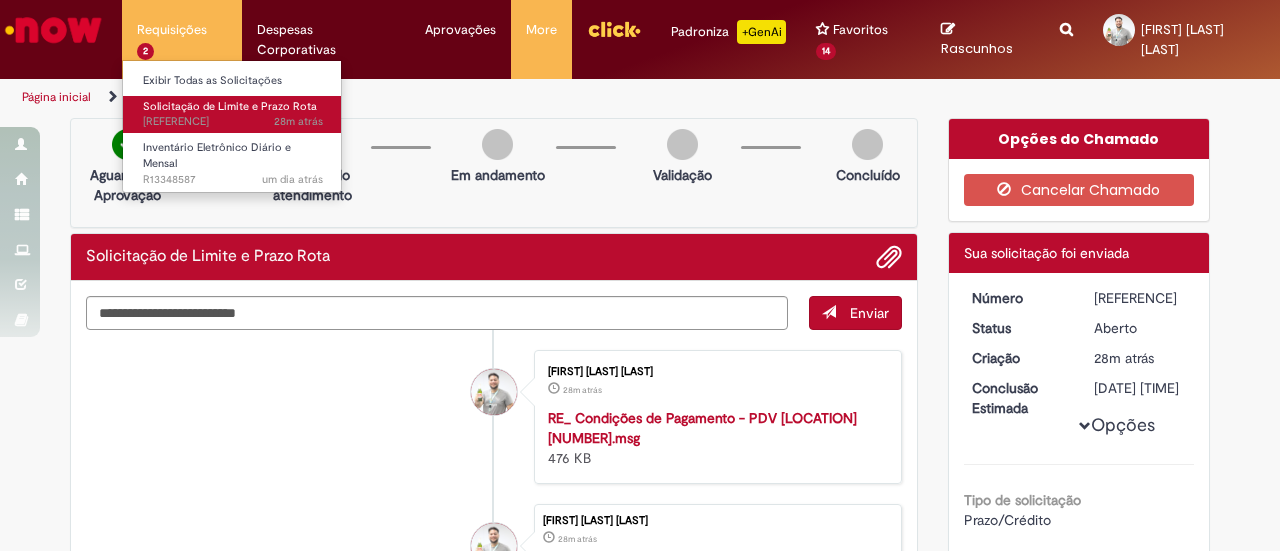 click on "Solicitação de Limite e Prazo Rota" at bounding box center (230, 106) 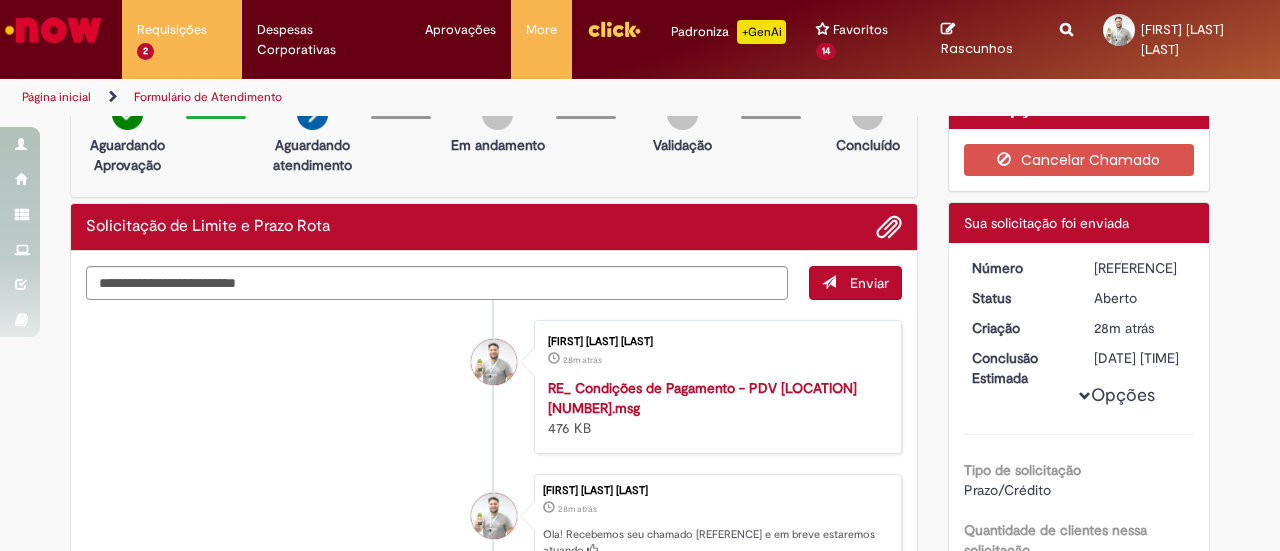 scroll, scrollTop: 0, scrollLeft: 0, axis: both 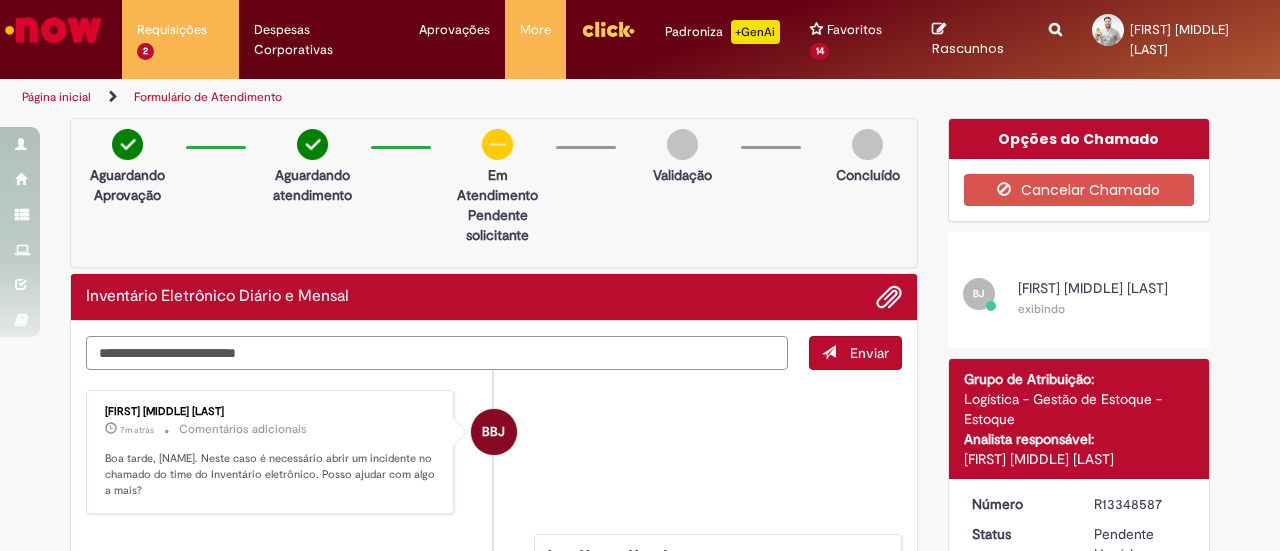 click at bounding box center (437, 352) 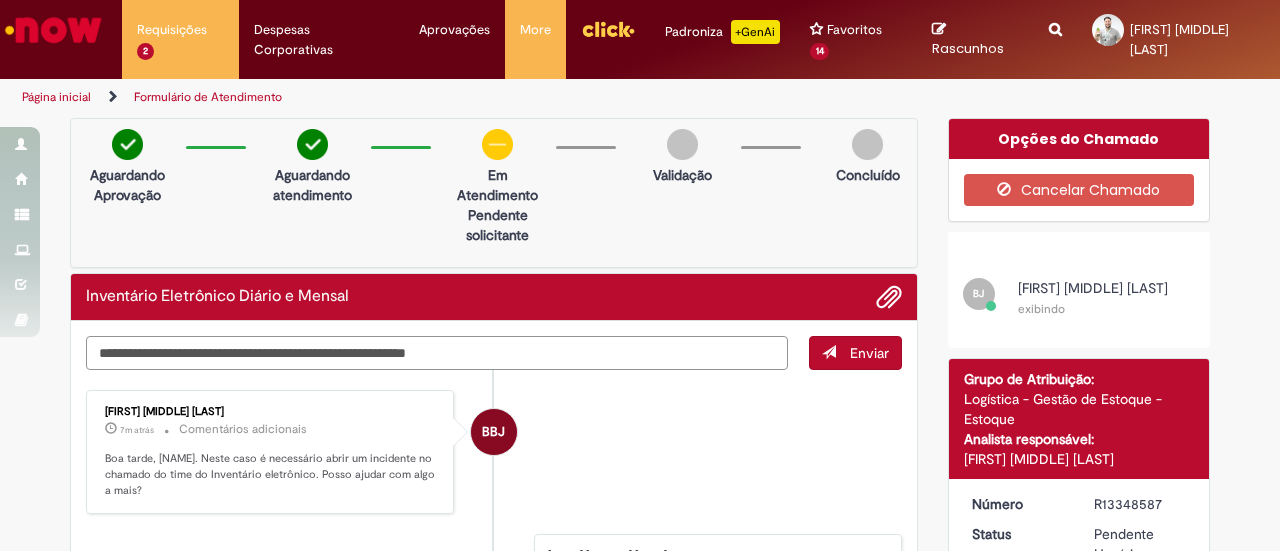 type on "**********" 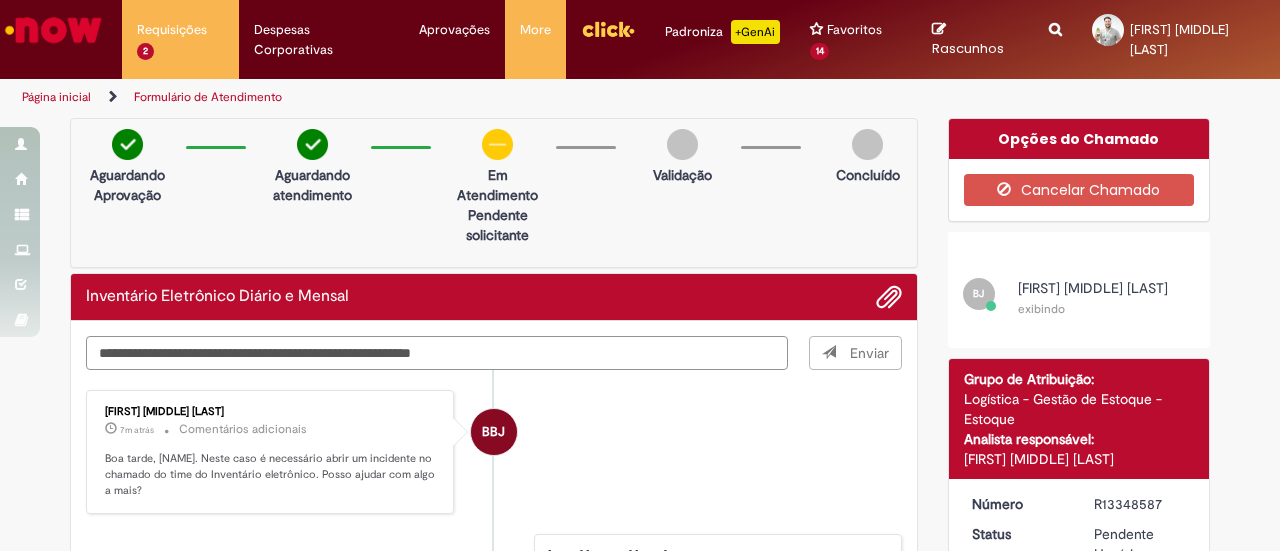 type 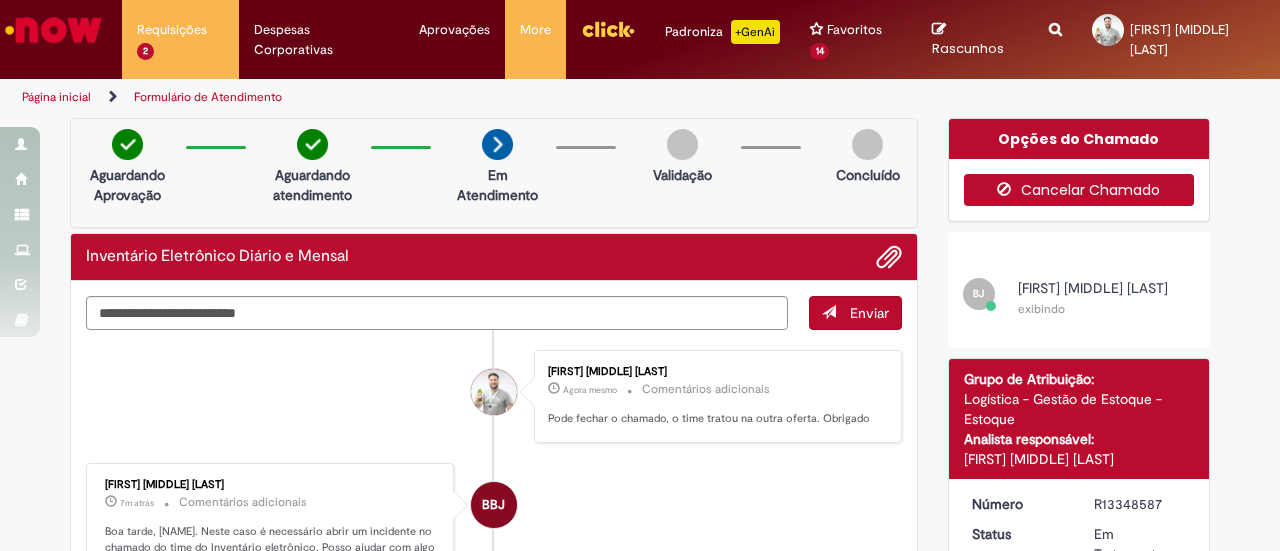 click on "Cancelar Chamado" at bounding box center (1079, 190) 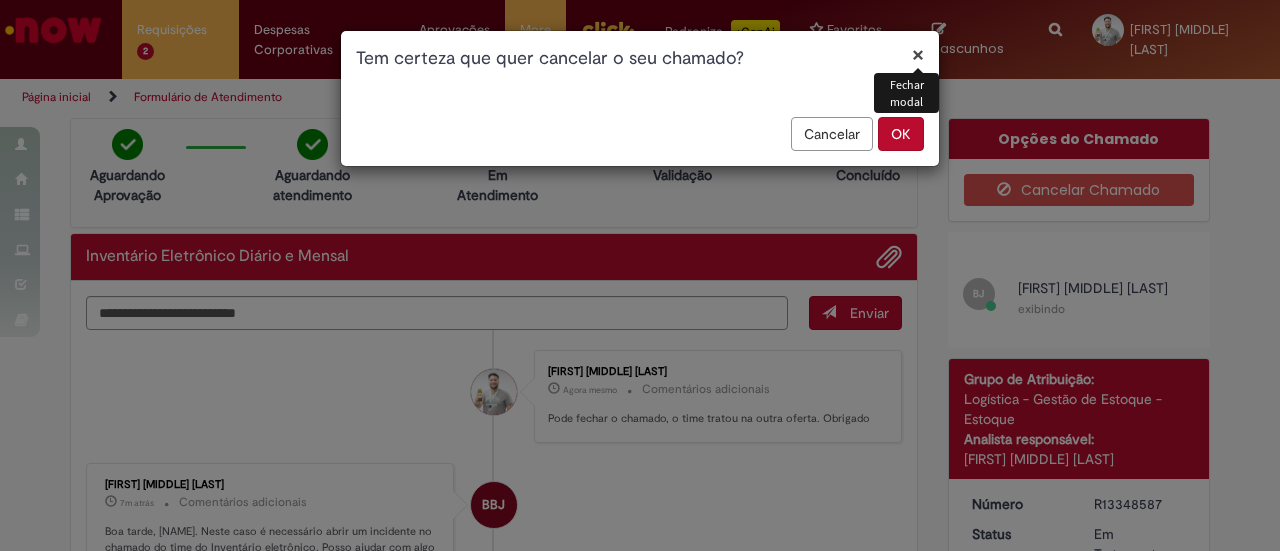 click on "Cancelar" at bounding box center (832, 134) 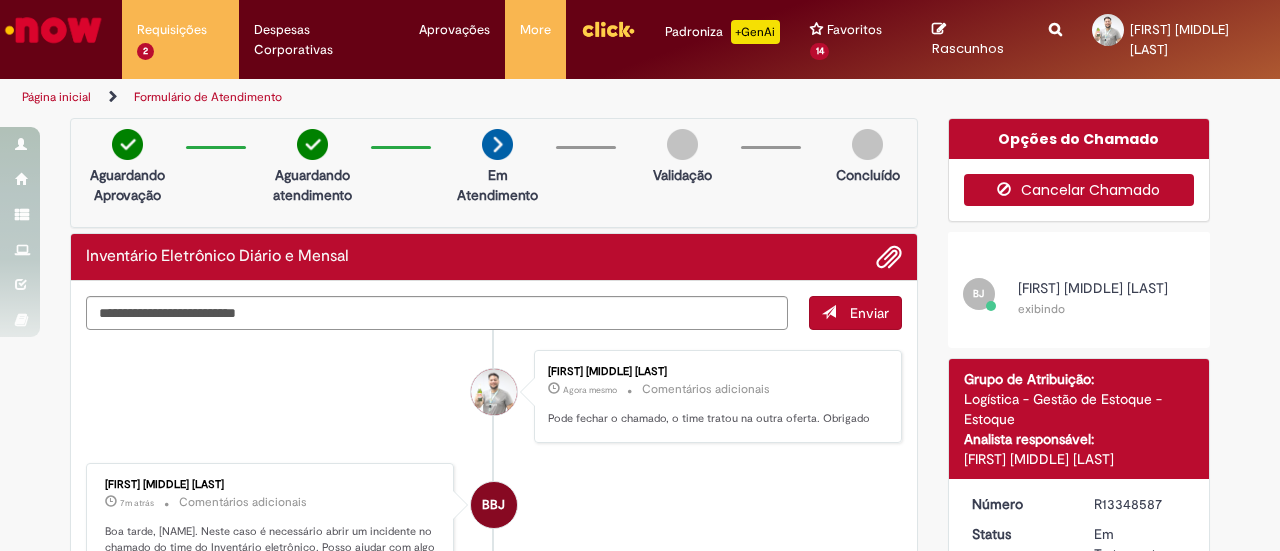 click on "Cancelar Chamado" at bounding box center (1079, 190) 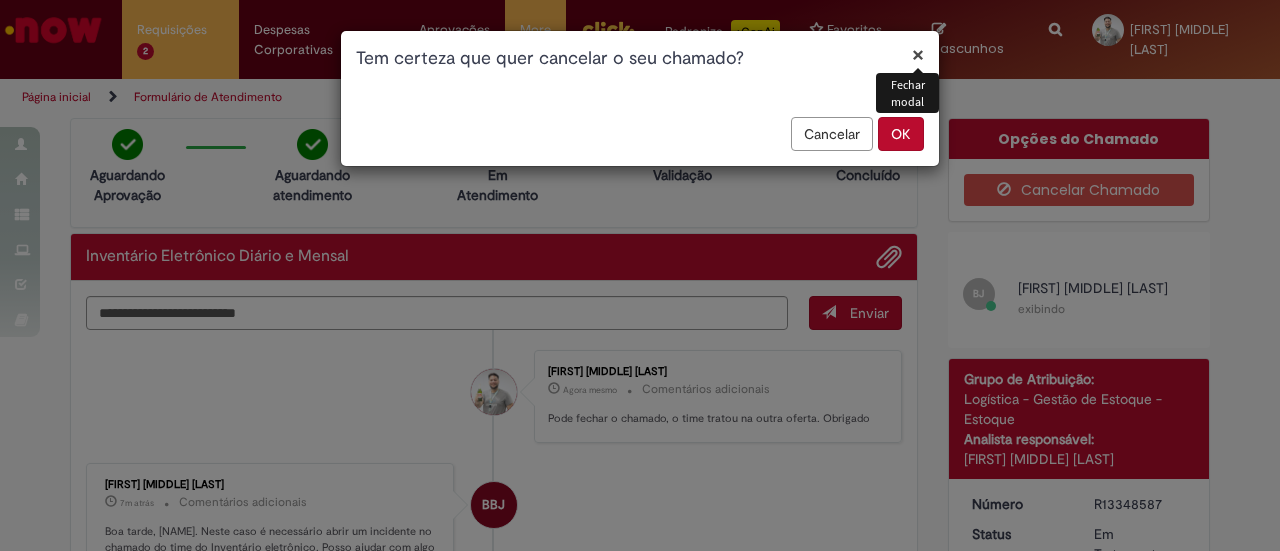 click on "OK" at bounding box center [901, 134] 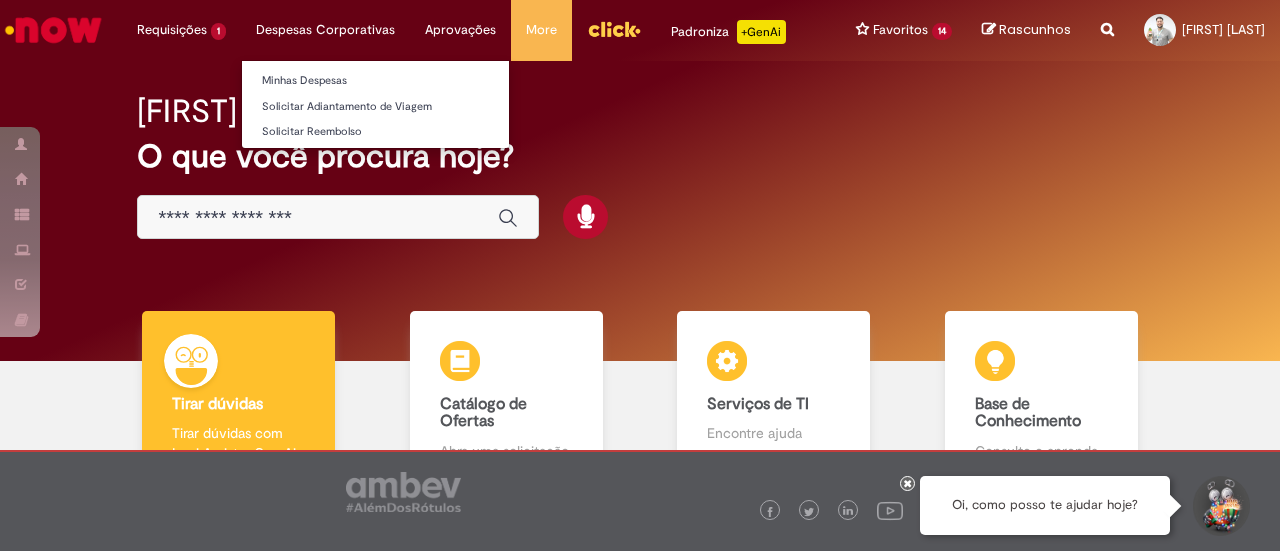 scroll, scrollTop: 0, scrollLeft: 0, axis: both 